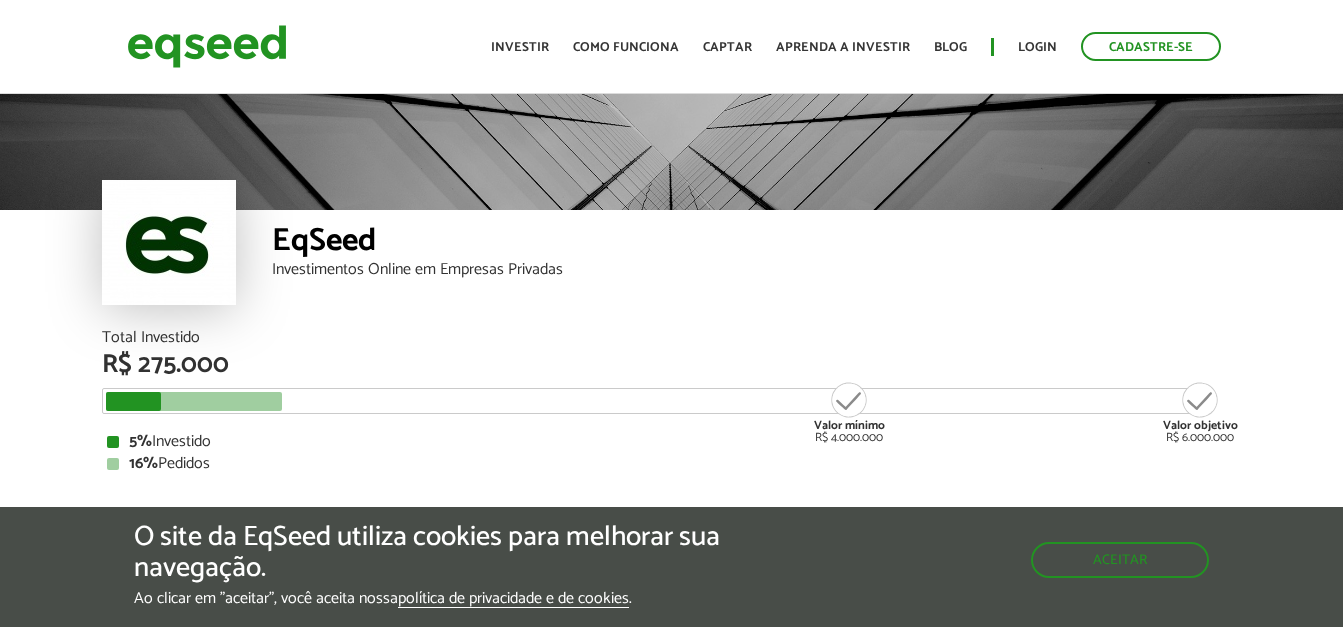 scroll, scrollTop: 0, scrollLeft: 0, axis: both 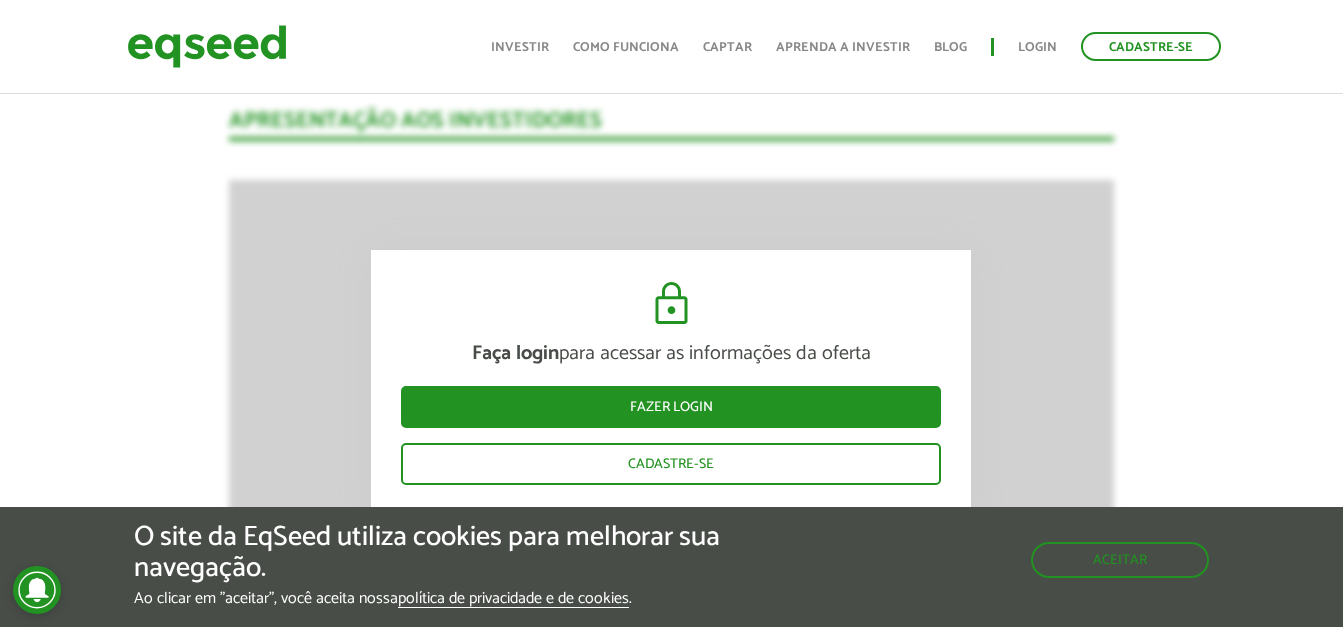 click on "Faça login  para acessar as informações da oferta
Fazer login
Cadastre-se
Apresentação aos investidores
BAIXAR APRESENTAÇÃO
[GEOGRAPHIC_DATA]
EqSeed -  Investimentos Online em Empresas Privadas
O Negócio
A  EqSeed   é  uma  plataforma de investime ntos  online   que   conecta investidores  do [GEOGRAPHIC_DATA] inteiro  a startups criteriosamente selecionadas   em  rodadas de investimento de até R$15 milhões.
Por meio da nossa  plataforma, milhares de investidores constr oem  um portfólio diversificado  com  startups criteriosamente selecionadas  n ,  modernizando sua  estratégia de  alocação" at bounding box center (671, 1851) 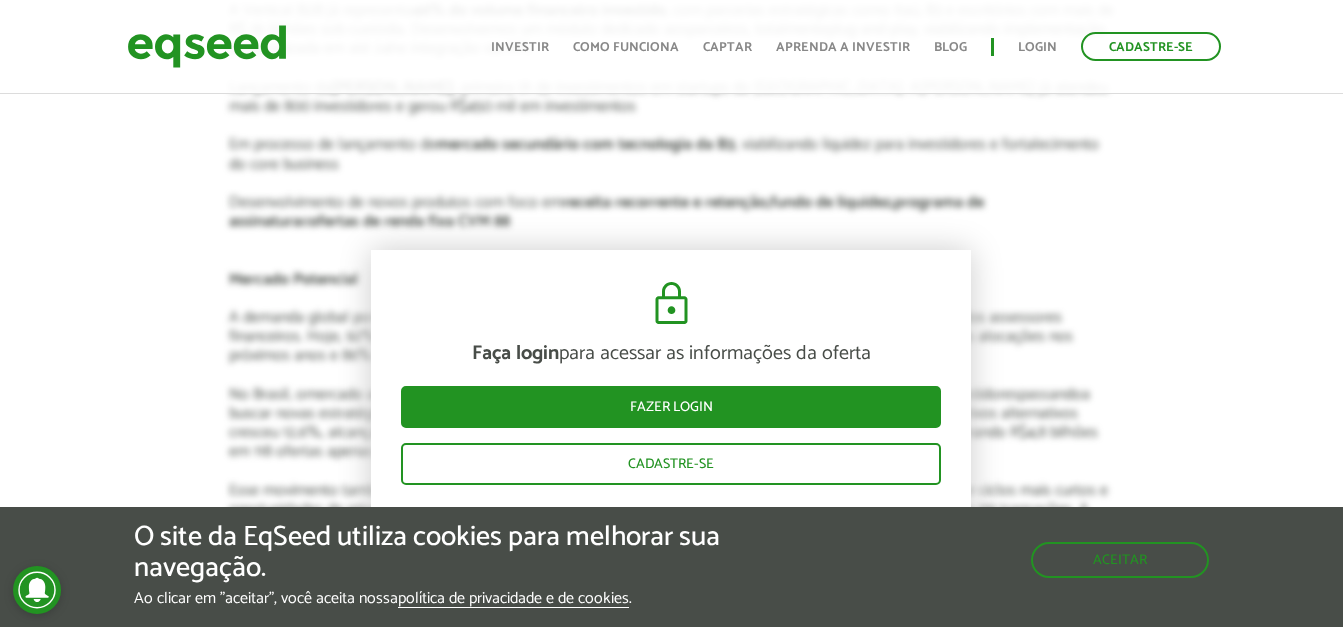 scroll, scrollTop: 3200, scrollLeft: 0, axis: vertical 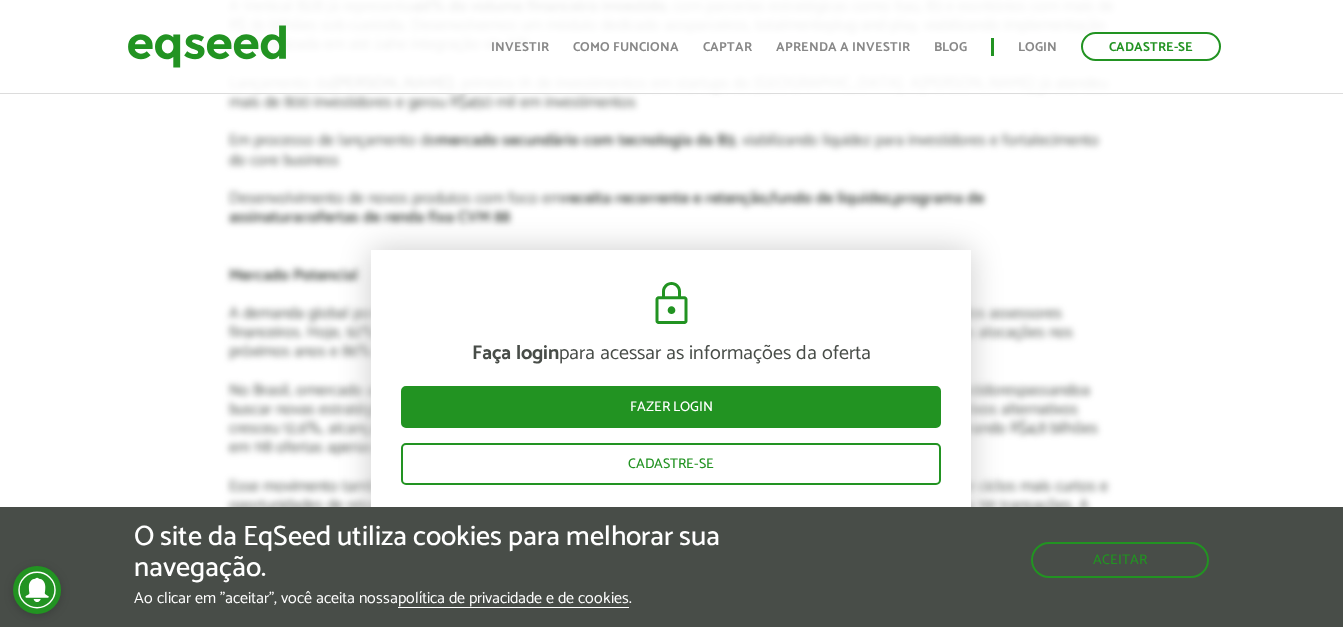 click on "Faça login  para acessar as informações da oferta
Fazer login
Cadastre-se
Apresentação aos investidores
BAIXAR APRESENTAÇÃO
Resumo
EqSeed -  Investimentos Online em Empresas Privadas
O Negócio
A  EqSeed   é  uma  plataforma de investime ntos  online   que   conecta investidores  do Brasil inteiro  a startups criteriosamente selecionadas   em  rodadas de investimento de até R$15 milhões.
Por meio da nossa  plataforma, milhares de investidores constr oem  um portfólio diversificado  com  startups criteriosamente selecionadas  n um ambiente digital, seguro e regulado pela CVM (Comissão de Valores Mobiliários) ,  modernizando sua  estratégia de  alocação  patrimonial  com uma classe de ativos  sofisticada e" at bounding box center (671, 351) 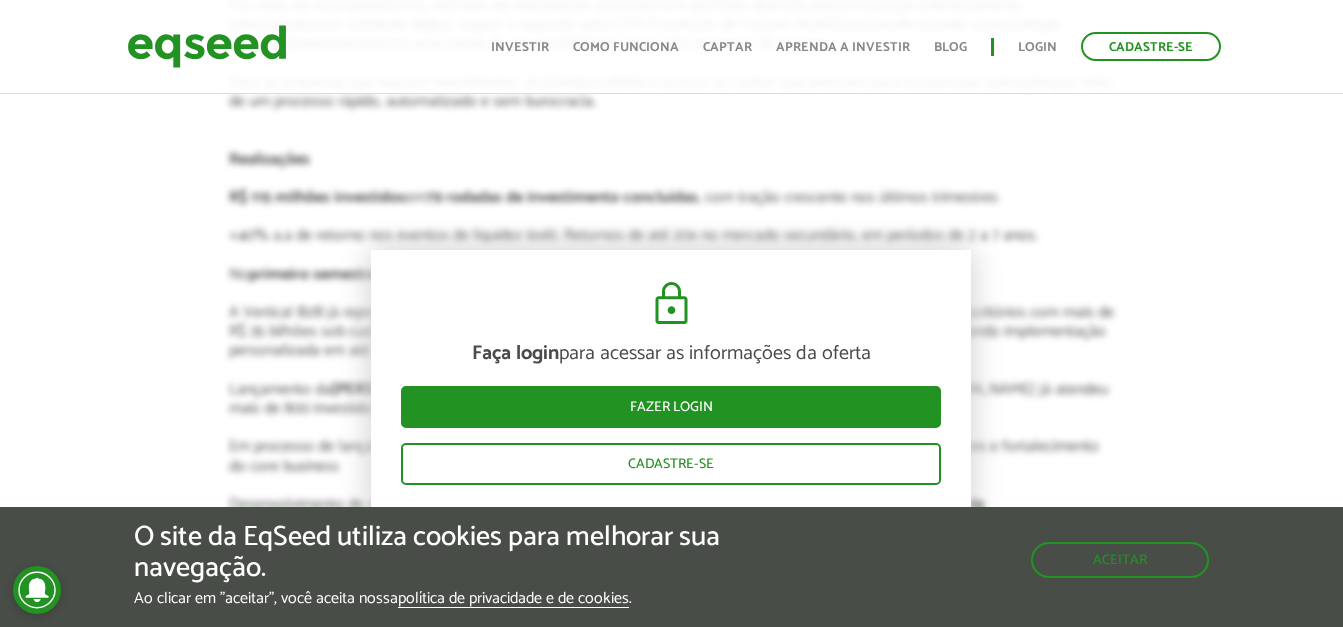 scroll, scrollTop: 3000, scrollLeft: 0, axis: vertical 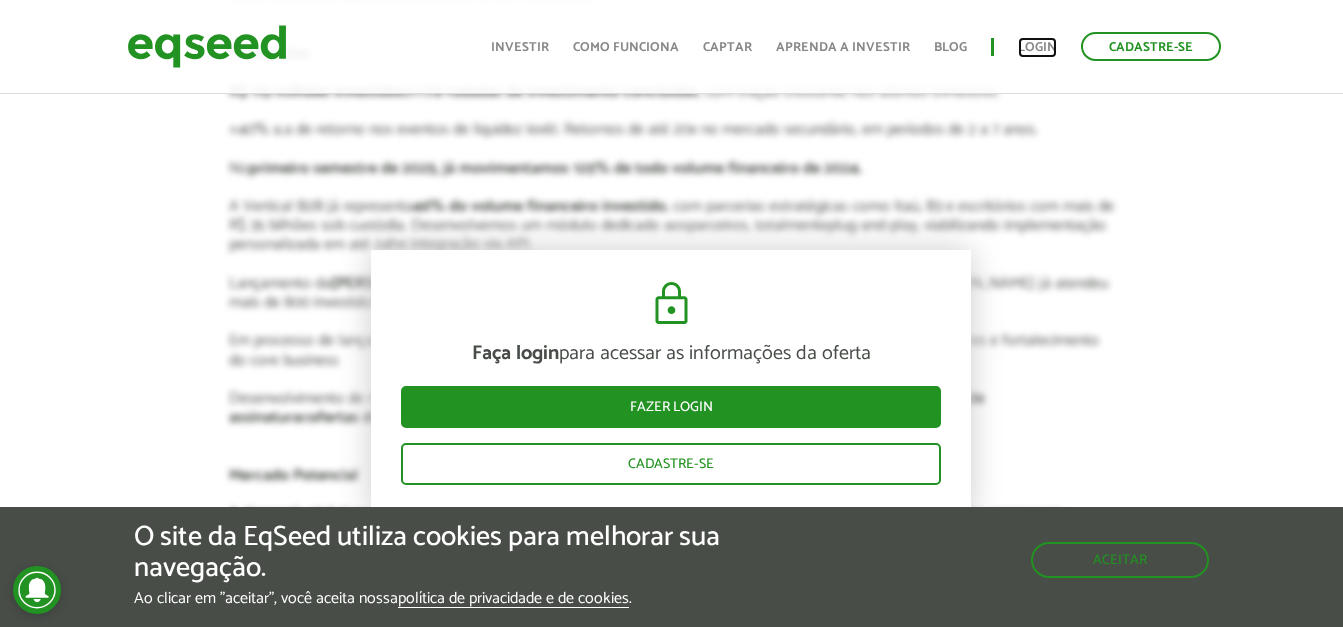 click on "Login" at bounding box center [1037, 47] 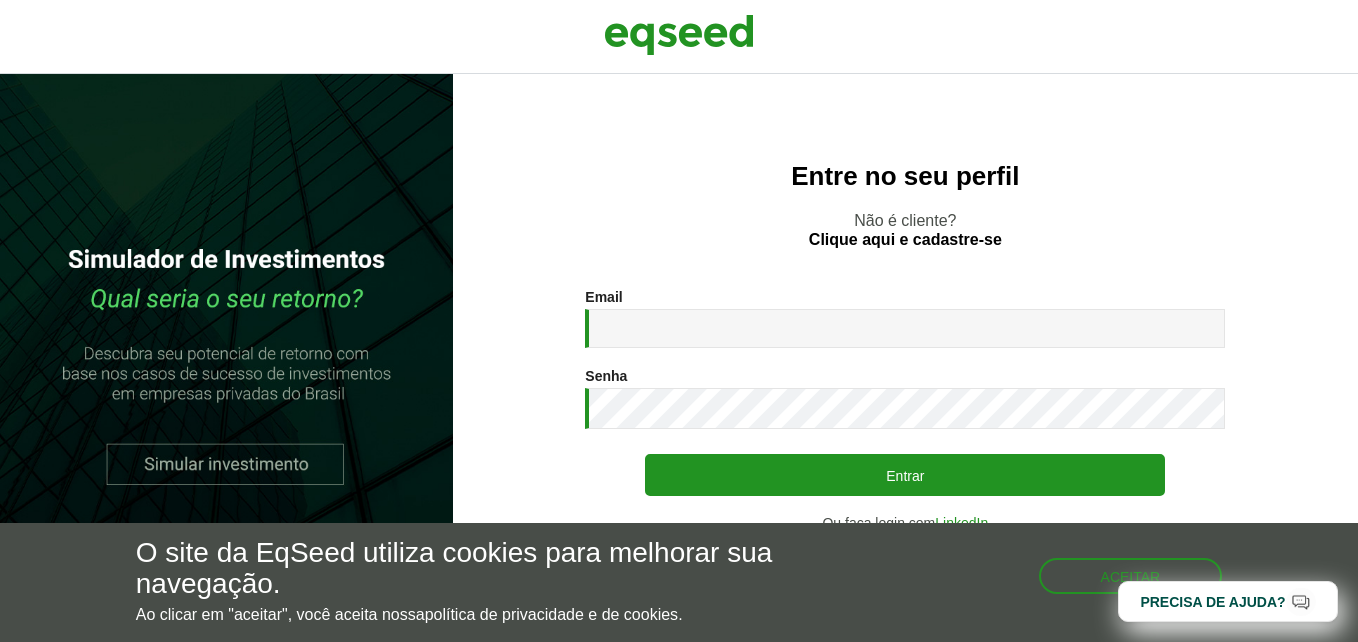 scroll, scrollTop: 0, scrollLeft: 0, axis: both 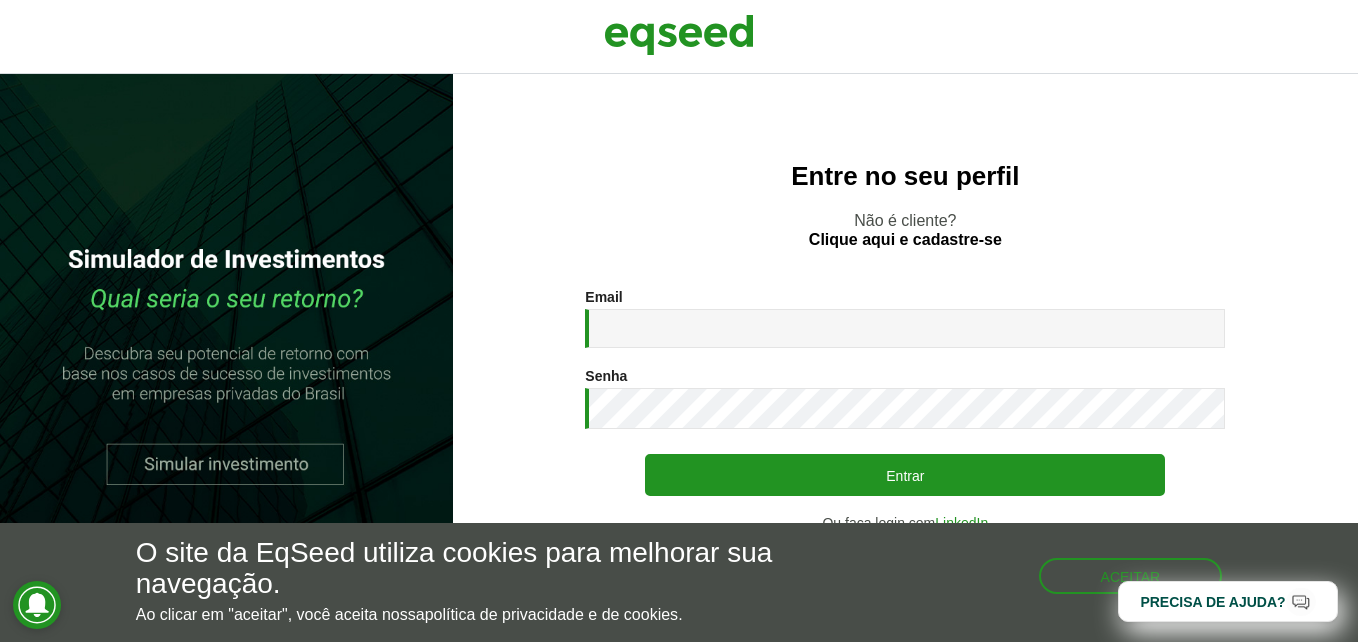 type on "**********" 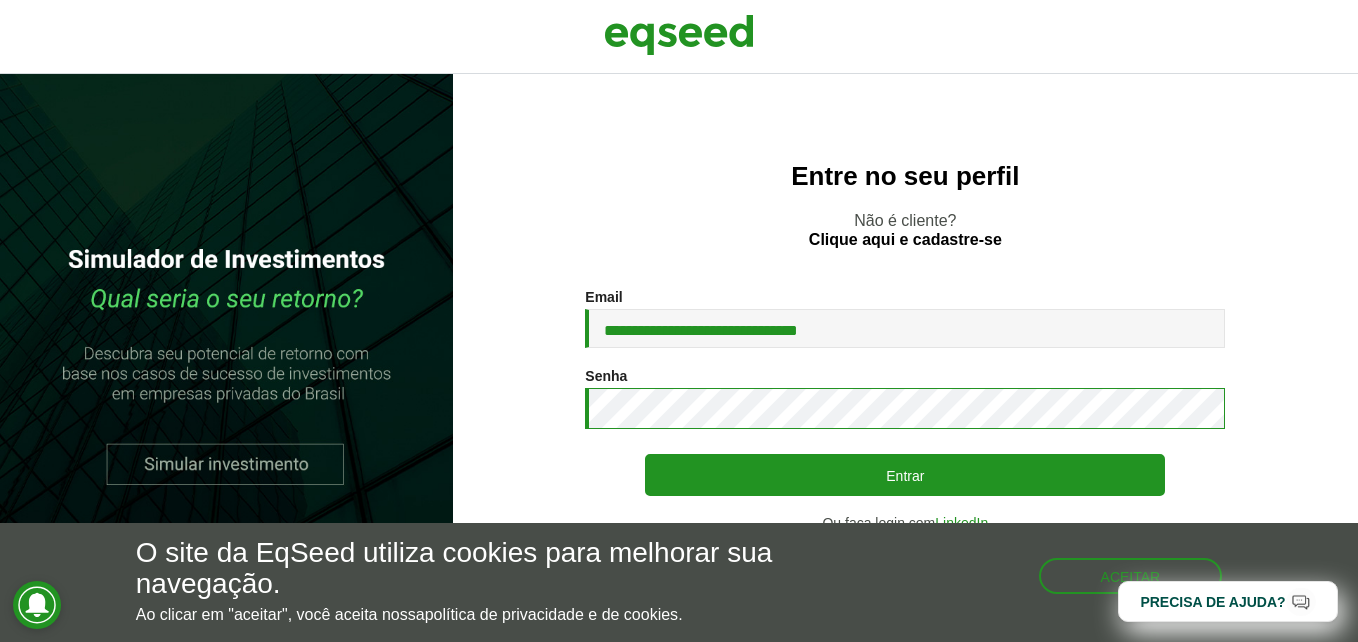 click on "Entrar" at bounding box center [905, 475] 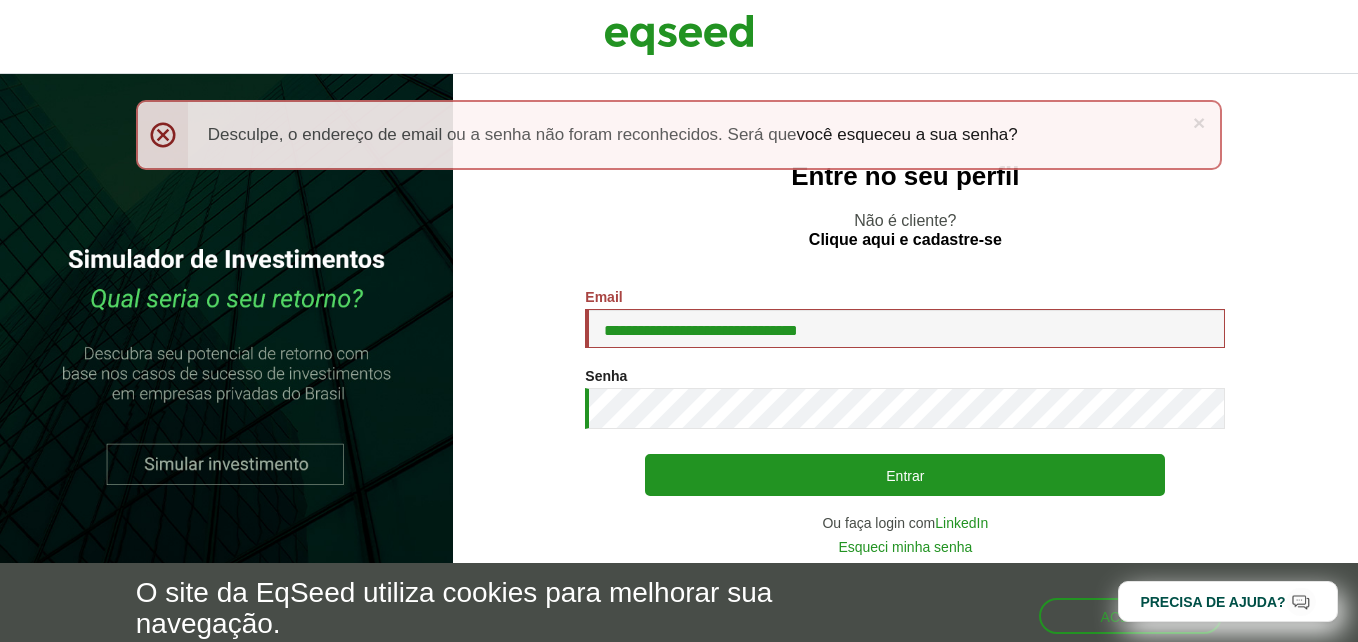 scroll, scrollTop: 0, scrollLeft: 0, axis: both 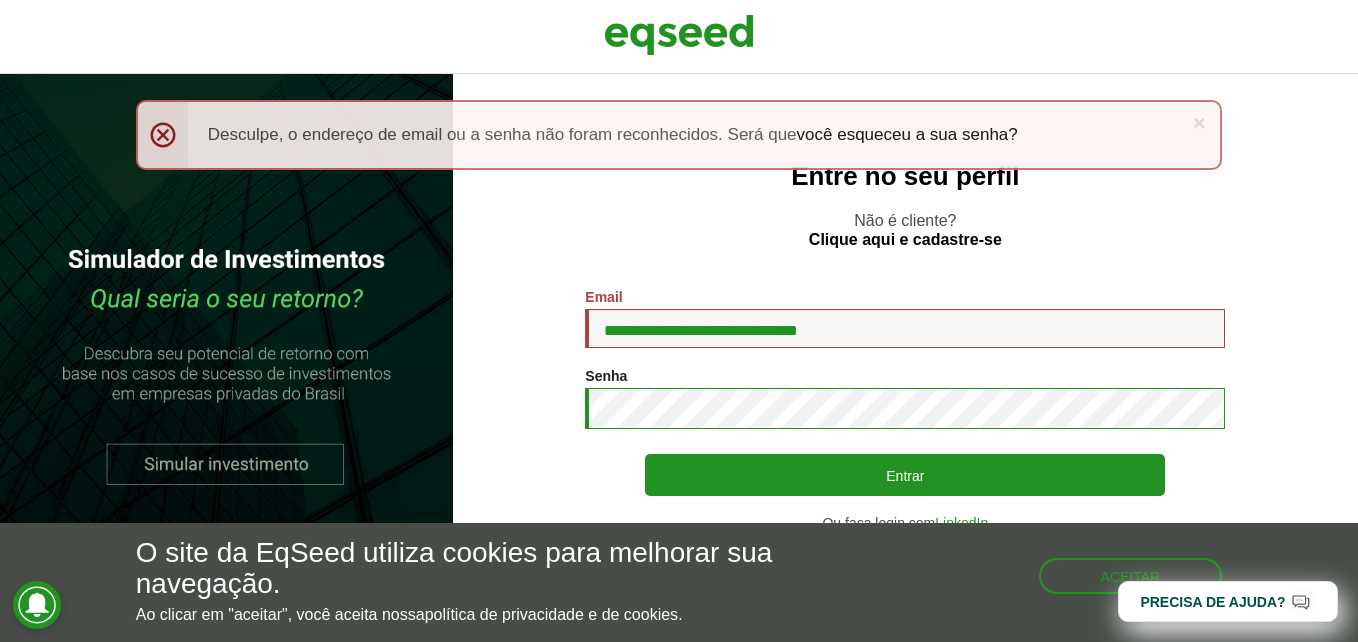 click on "Entrar" at bounding box center (905, 475) 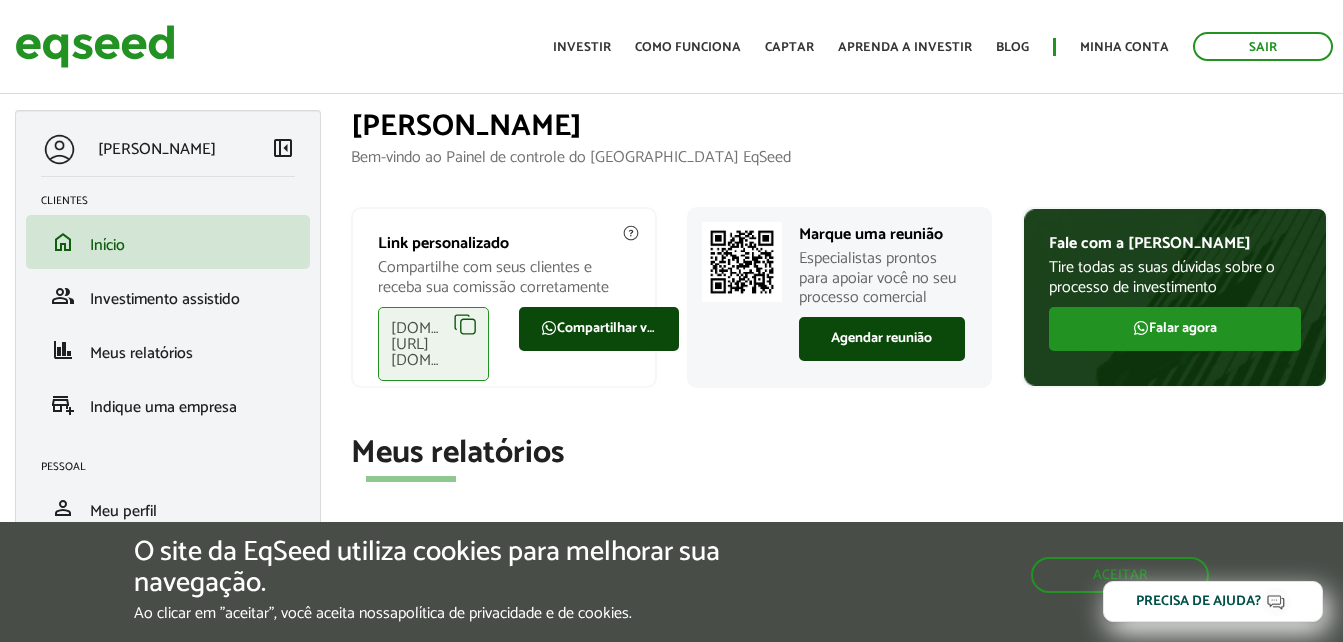 scroll, scrollTop: 0, scrollLeft: 0, axis: both 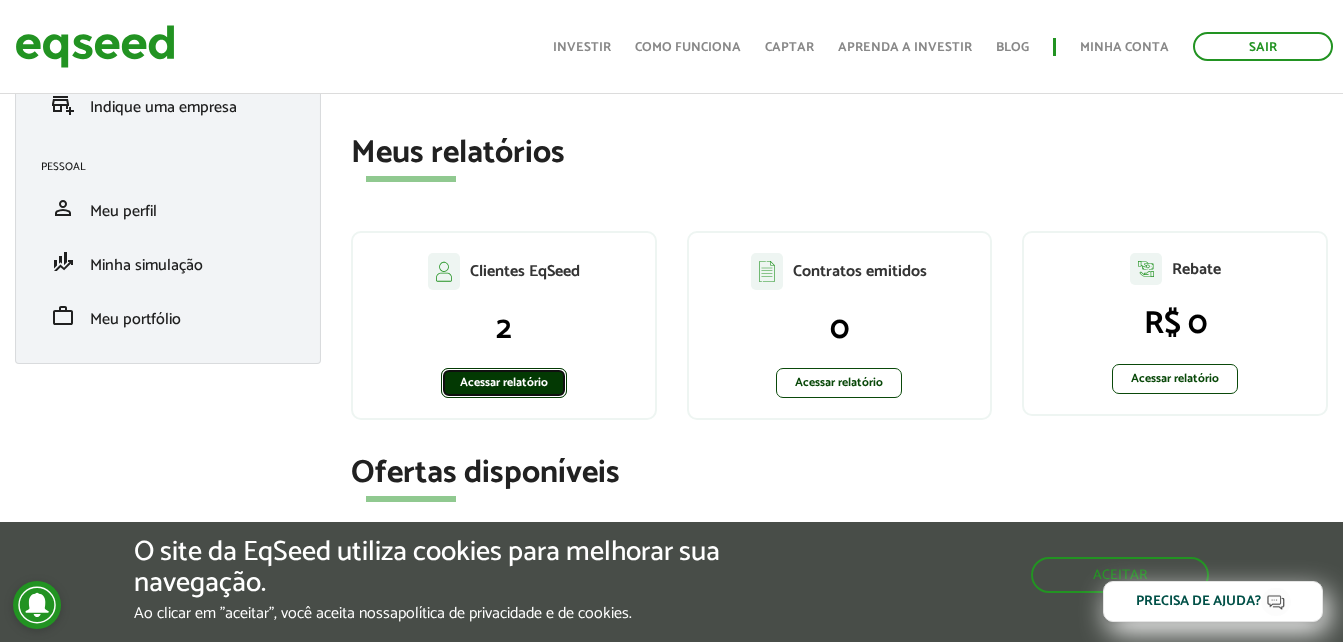 click on "Acessar relatório" at bounding box center (504, 383) 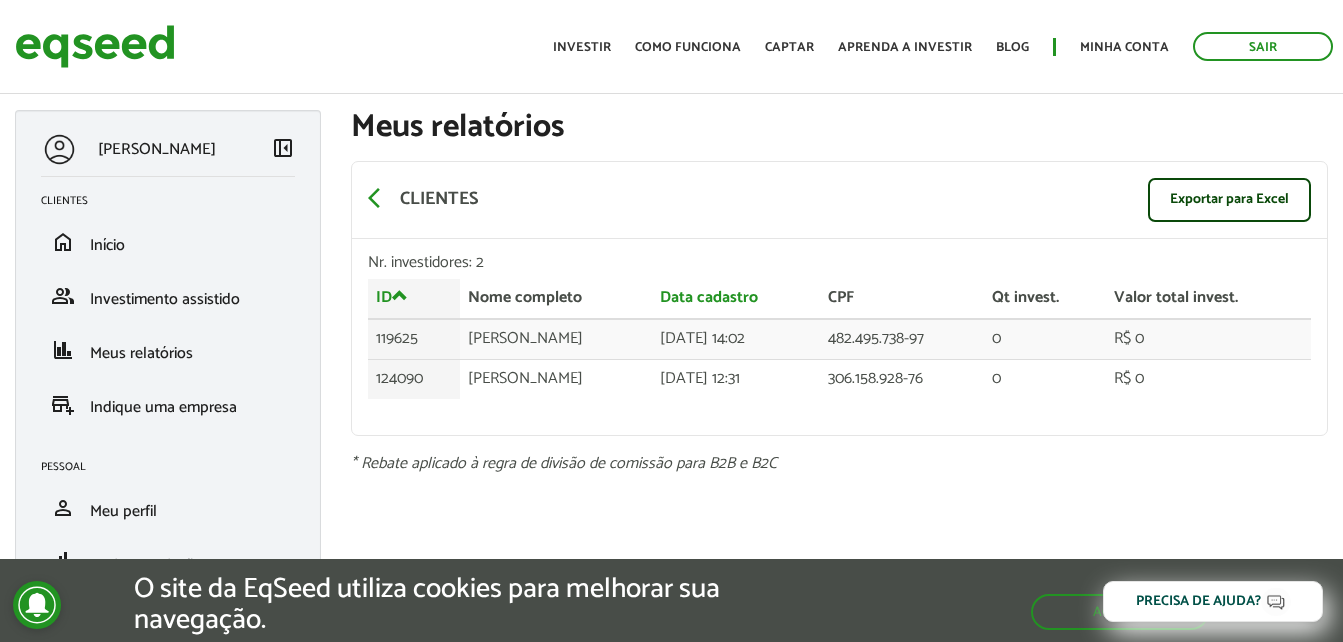 scroll, scrollTop: 0, scrollLeft: 0, axis: both 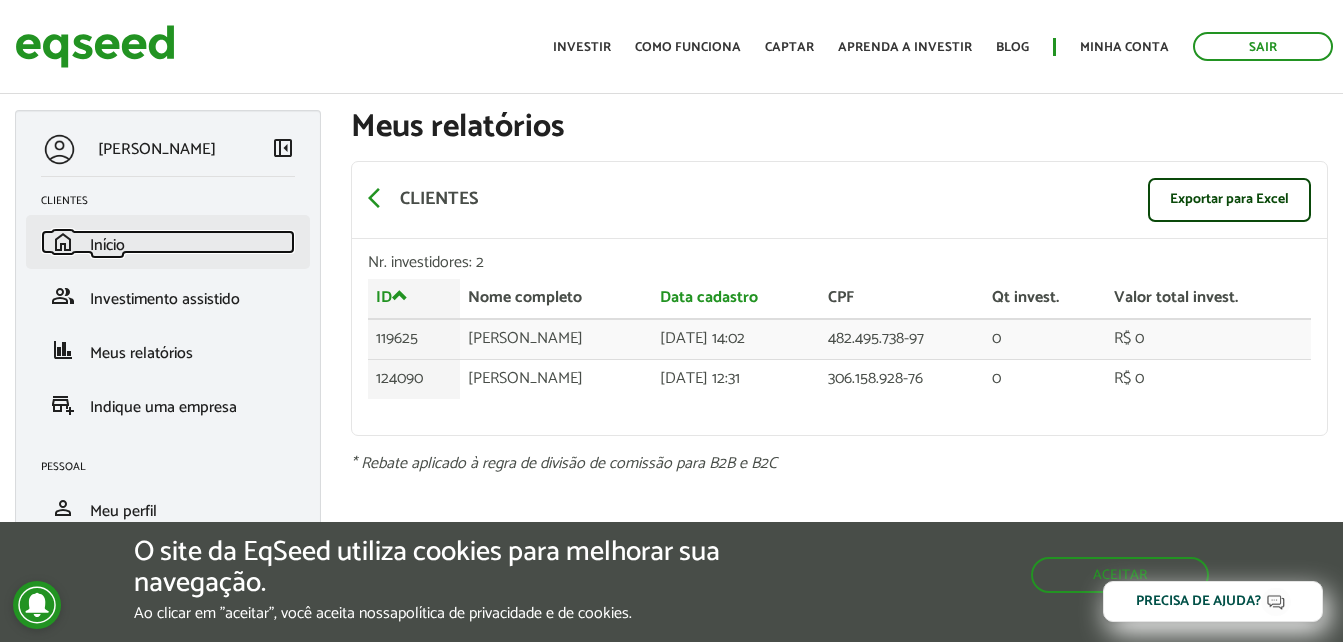 click on "home Início" at bounding box center [168, 242] 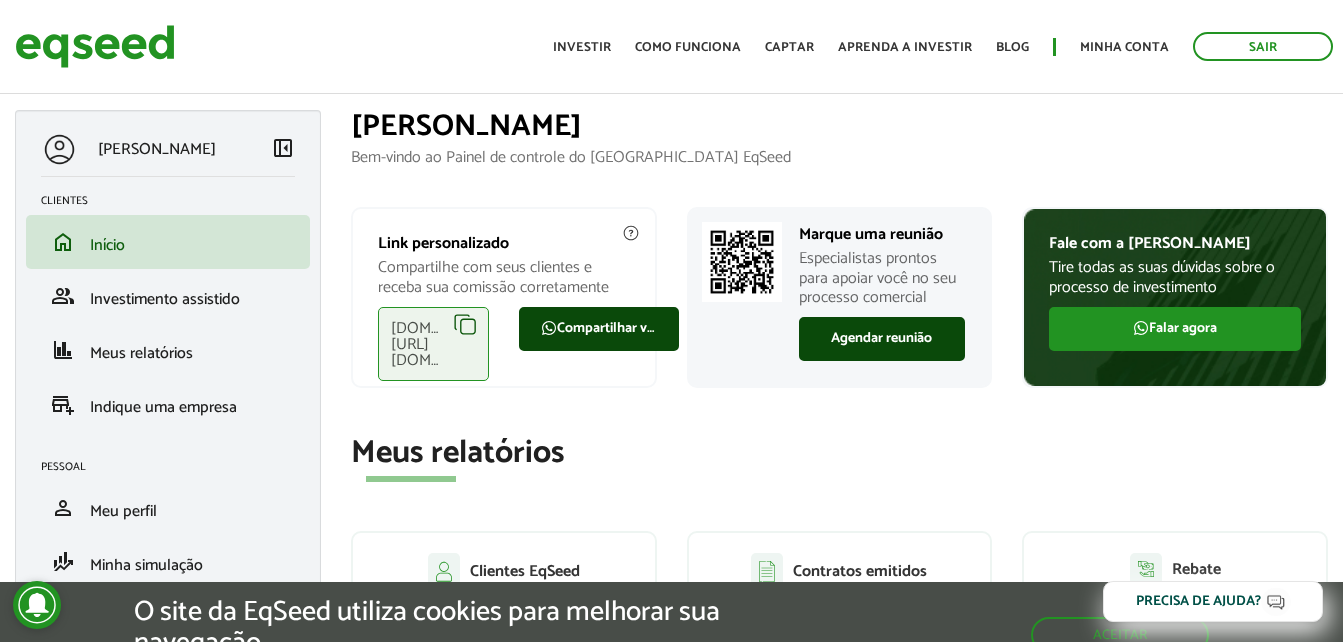 scroll, scrollTop: 0, scrollLeft: 0, axis: both 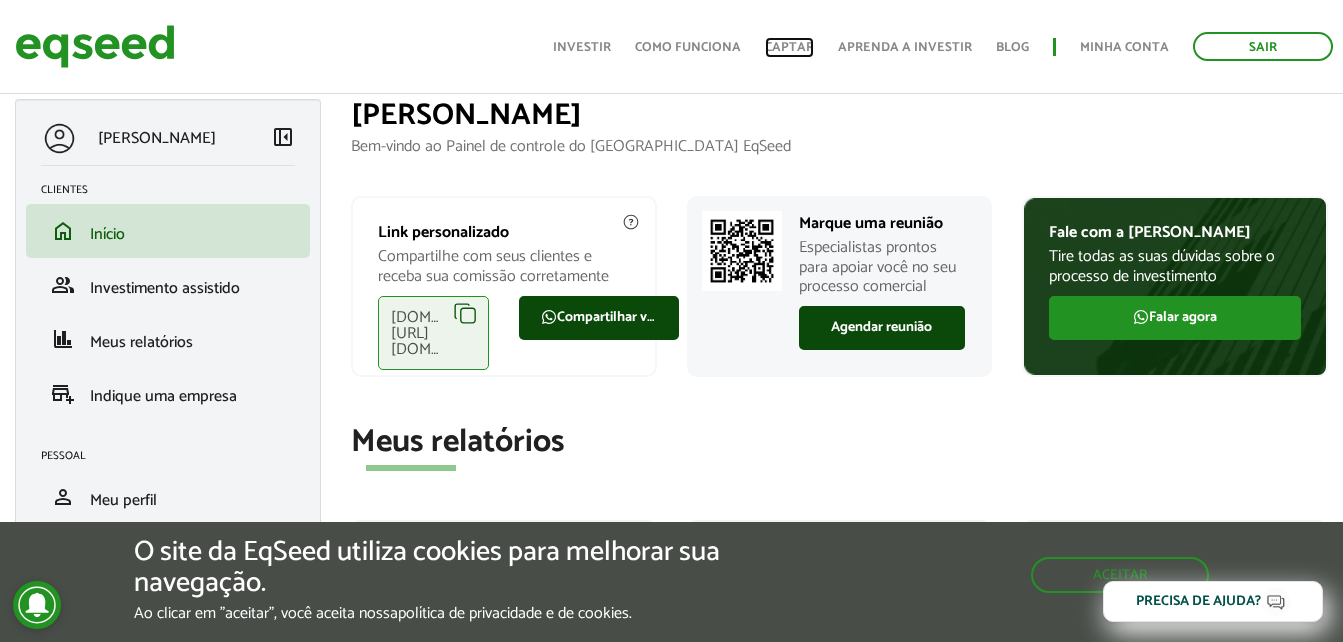 click on "Captar" at bounding box center [789, 47] 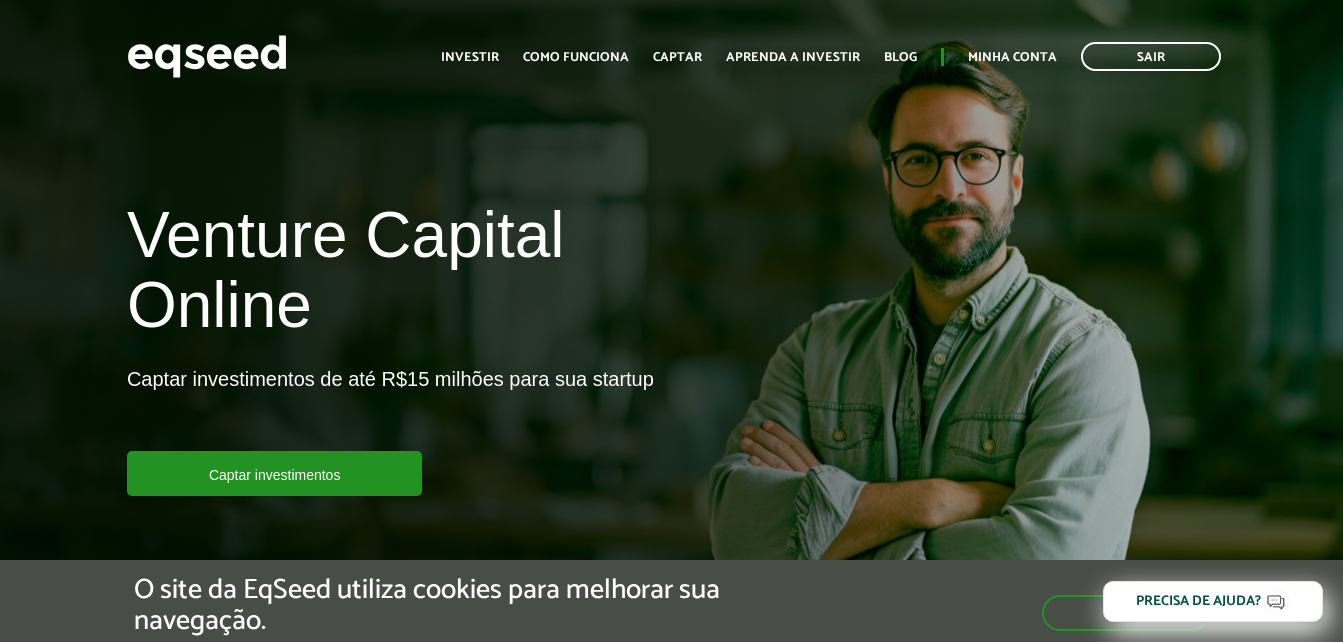 scroll, scrollTop: 0, scrollLeft: 0, axis: both 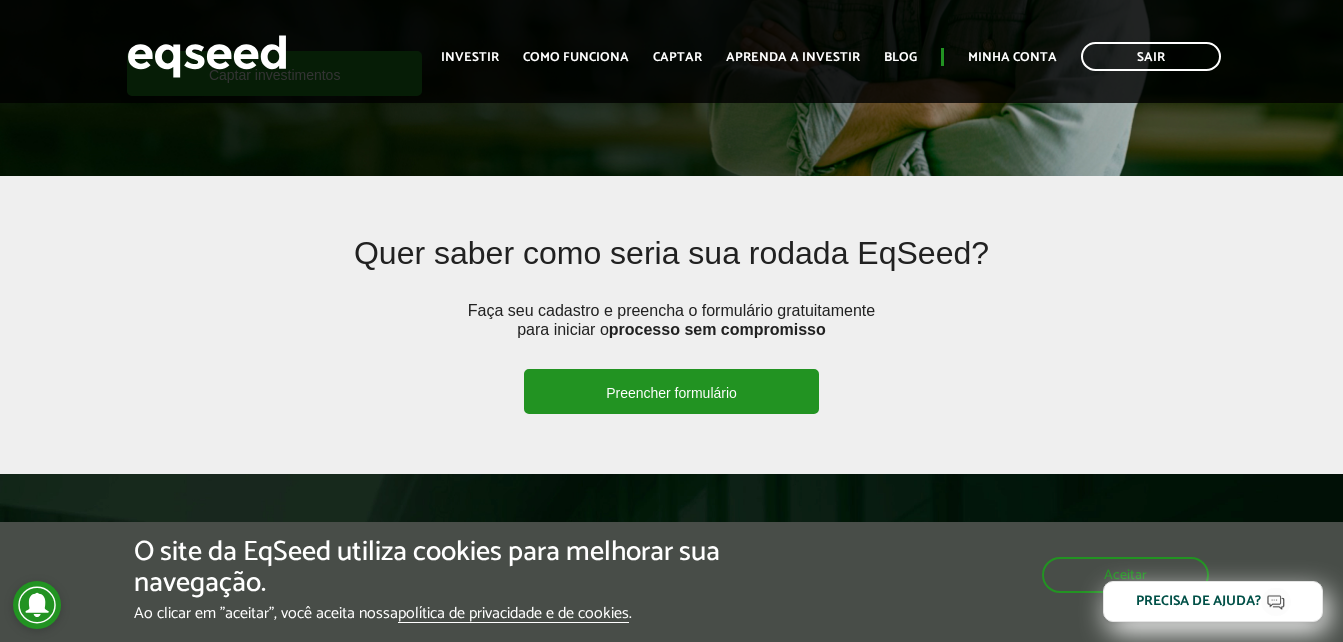 click on "Preencher formulário" at bounding box center (671, 391) 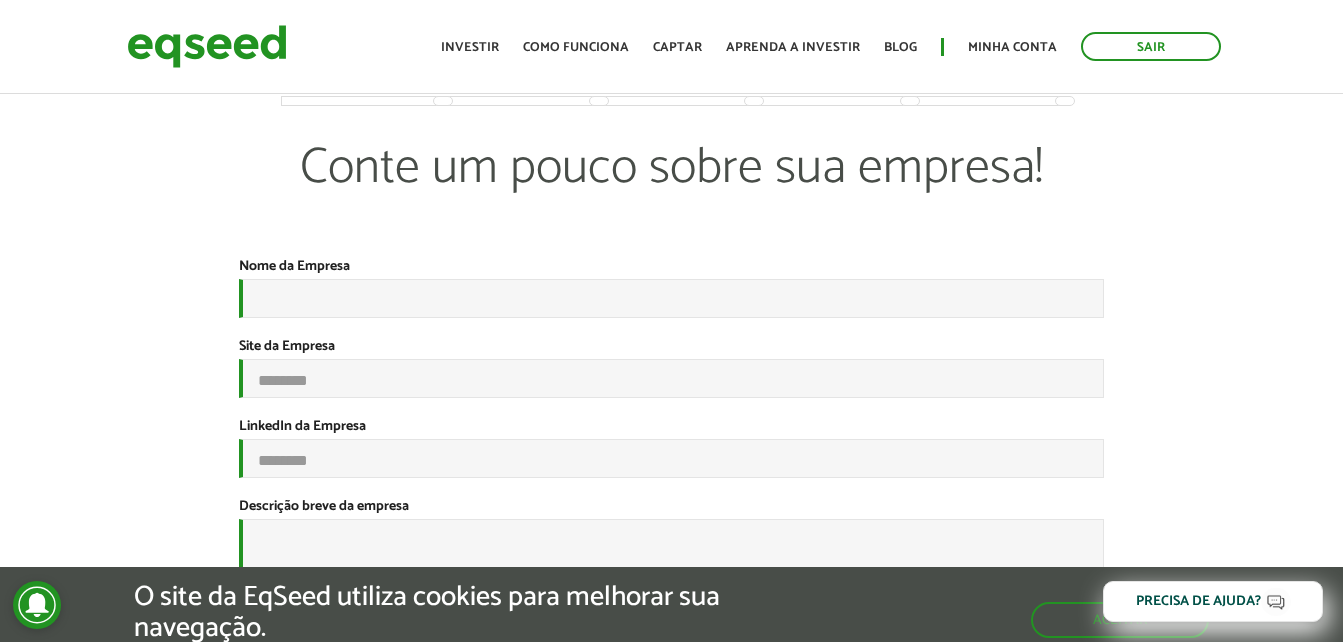 scroll, scrollTop: 0, scrollLeft: 0, axis: both 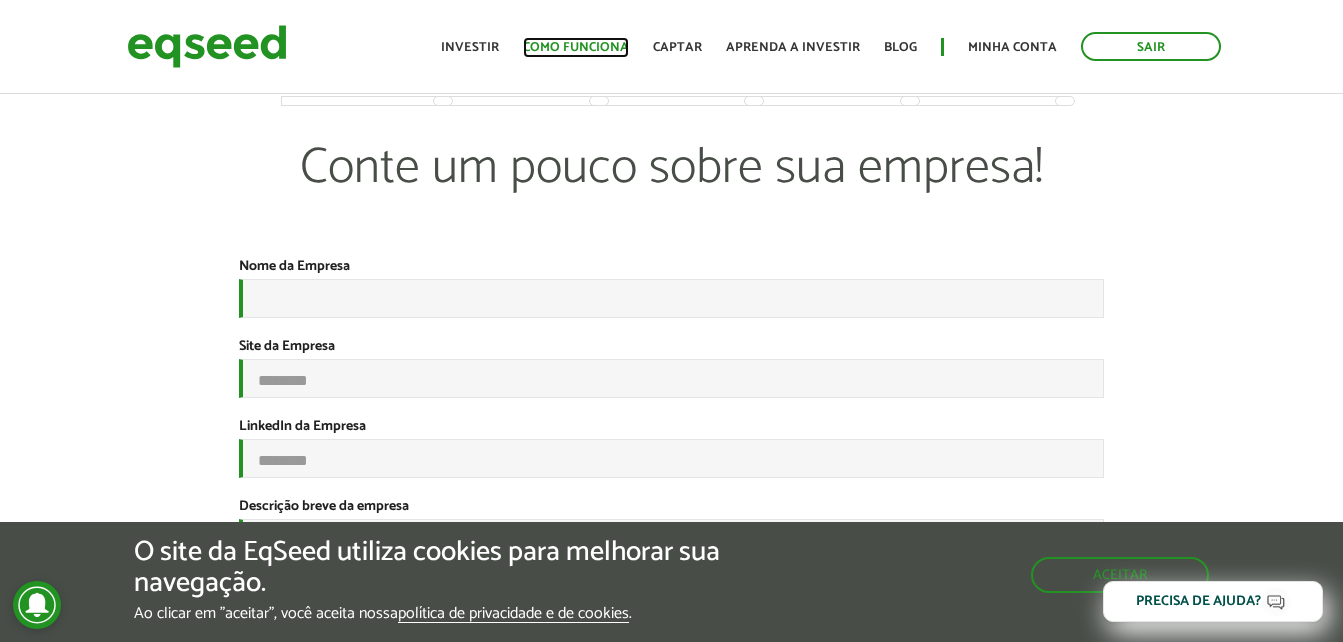 click on "Como funciona" at bounding box center [576, 47] 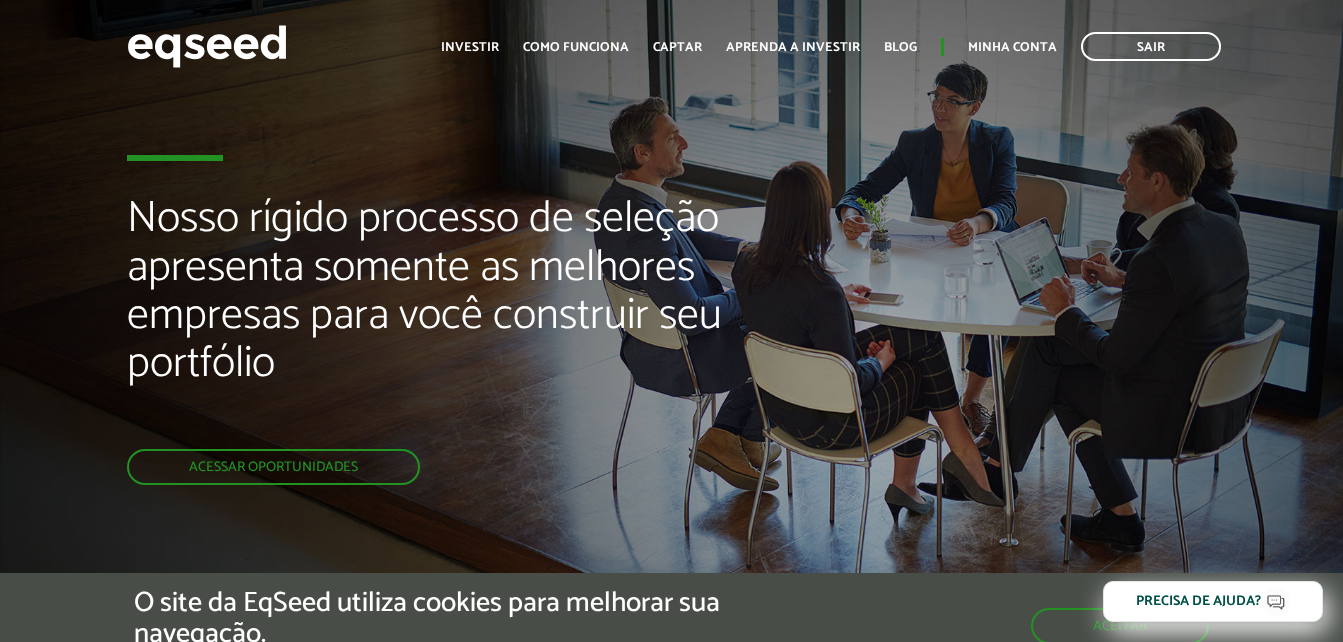 scroll, scrollTop: 0, scrollLeft: 0, axis: both 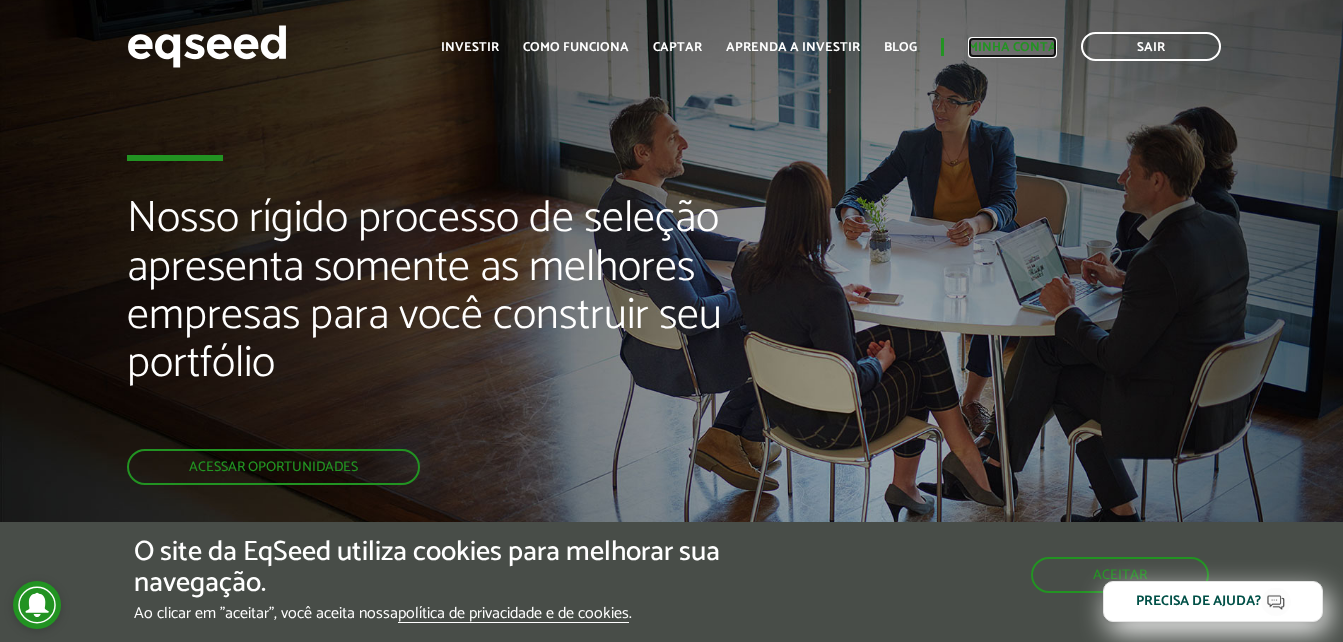 click on "Minha conta" at bounding box center (1012, 47) 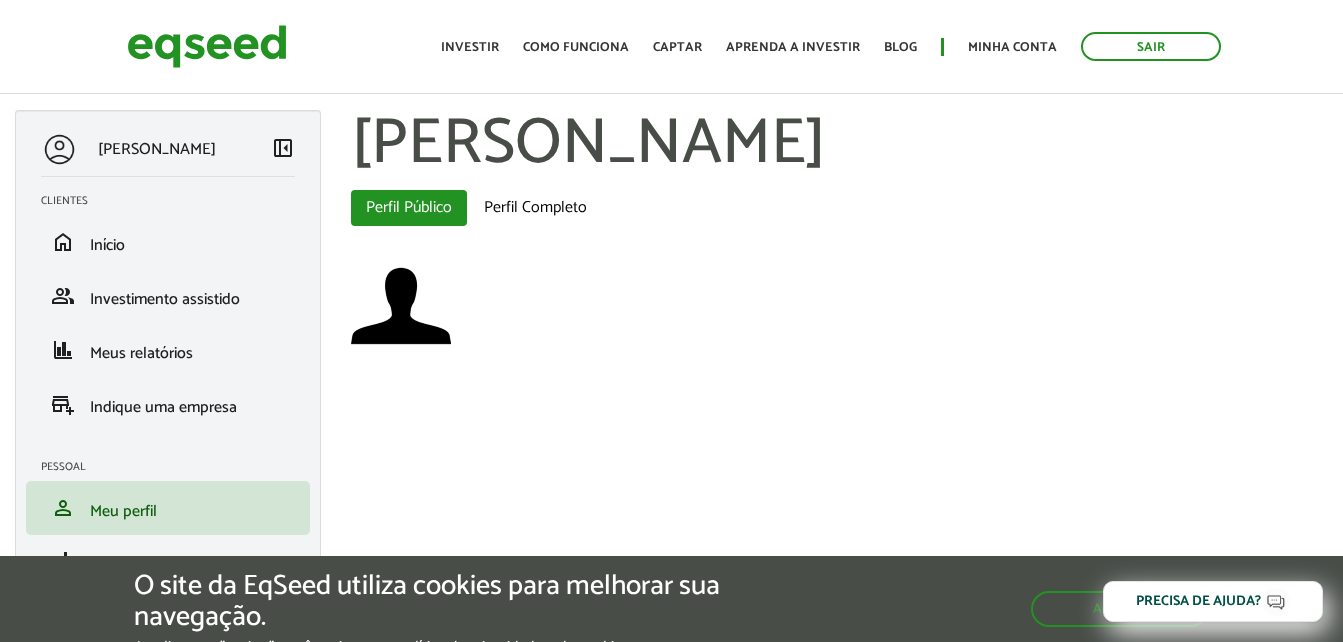 scroll, scrollTop: 0, scrollLeft: 0, axis: both 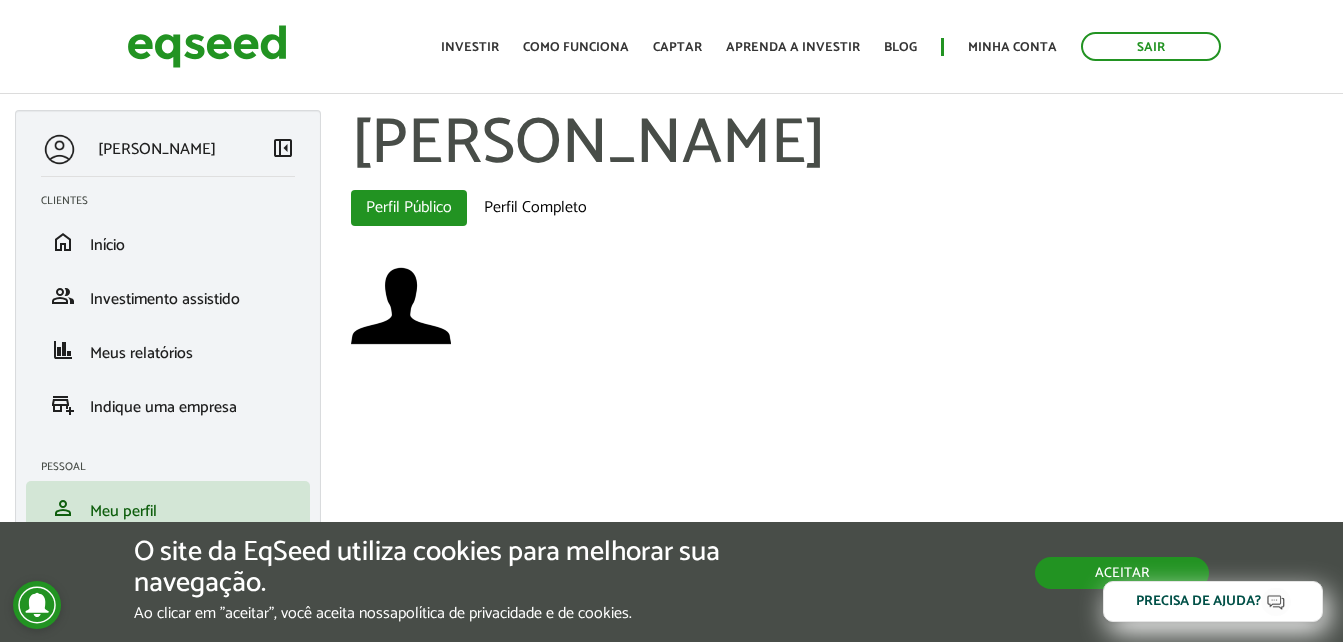 click on "Aceitar" at bounding box center (1122, 573) 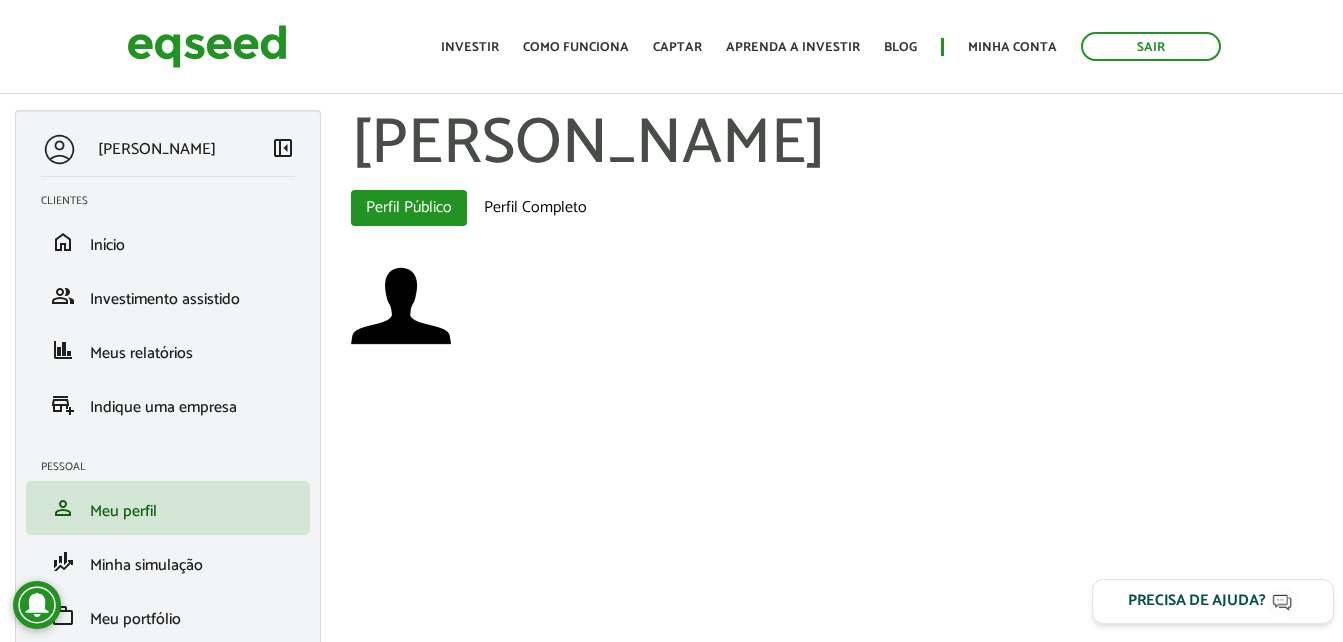 click on "Precisa de ajuda?" at bounding box center (1197, 601) 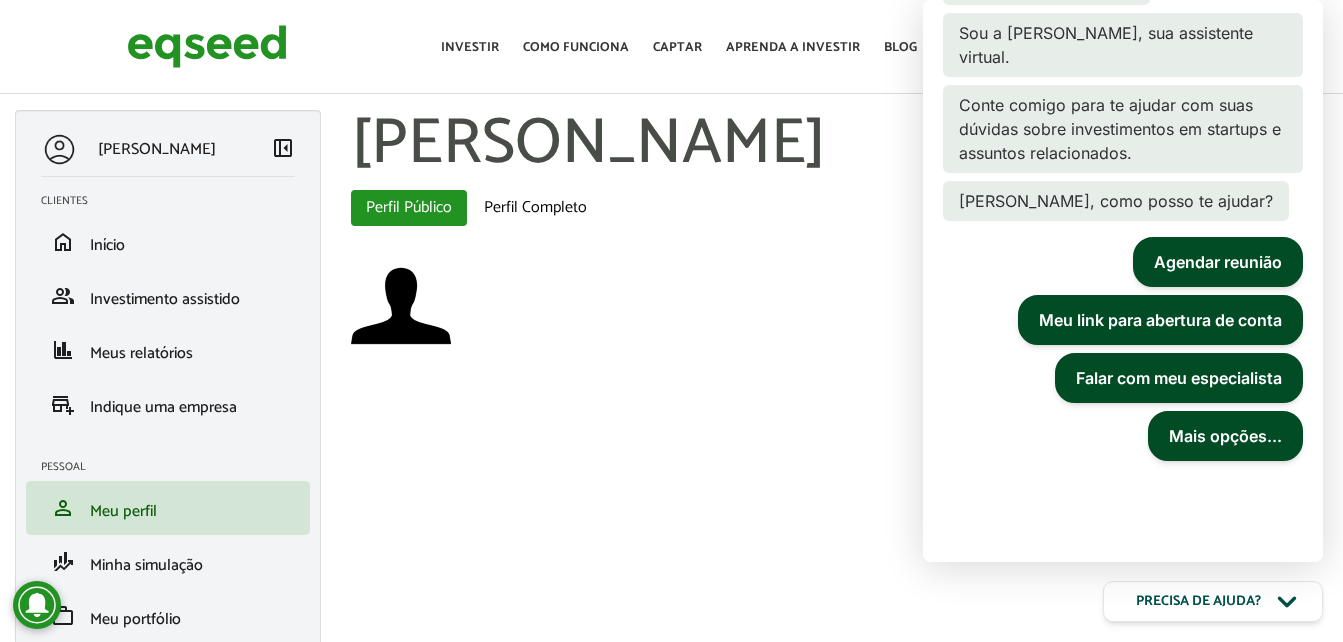 scroll, scrollTop: 86, scrollLeft: 0, axis: vertical 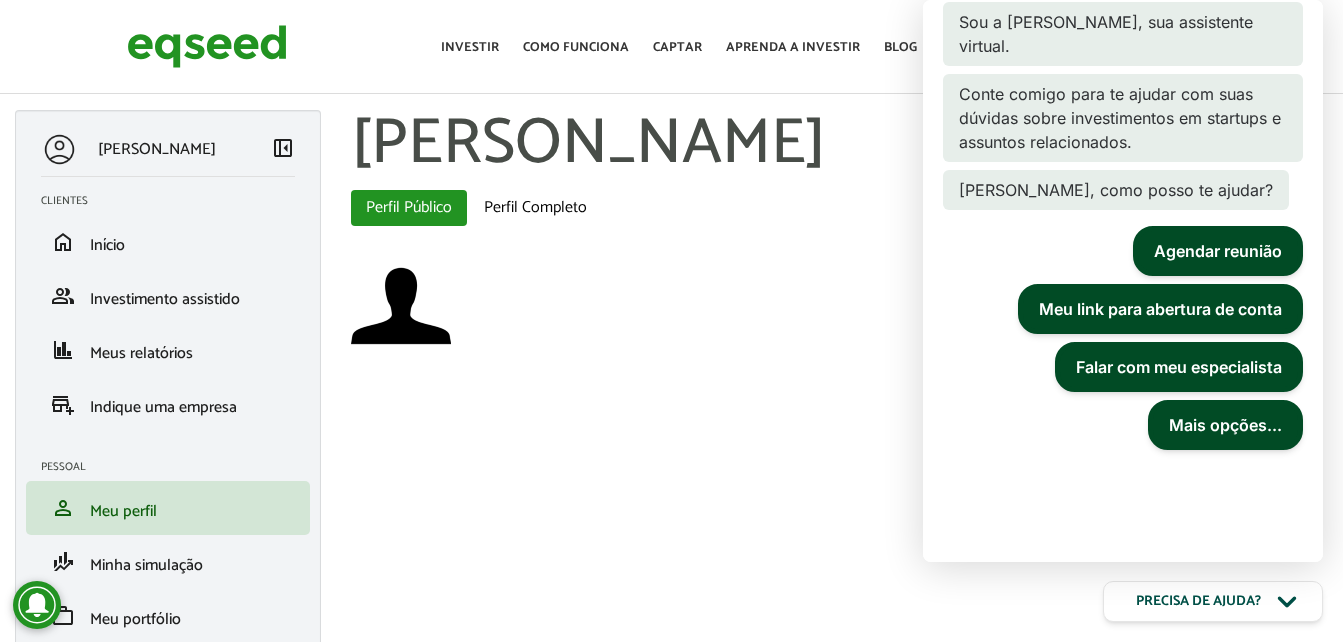 drag, startPoint x: 1053, startPoint y: 450, endPoint x: 1076, endPoint y: 463, distance: 26.41969 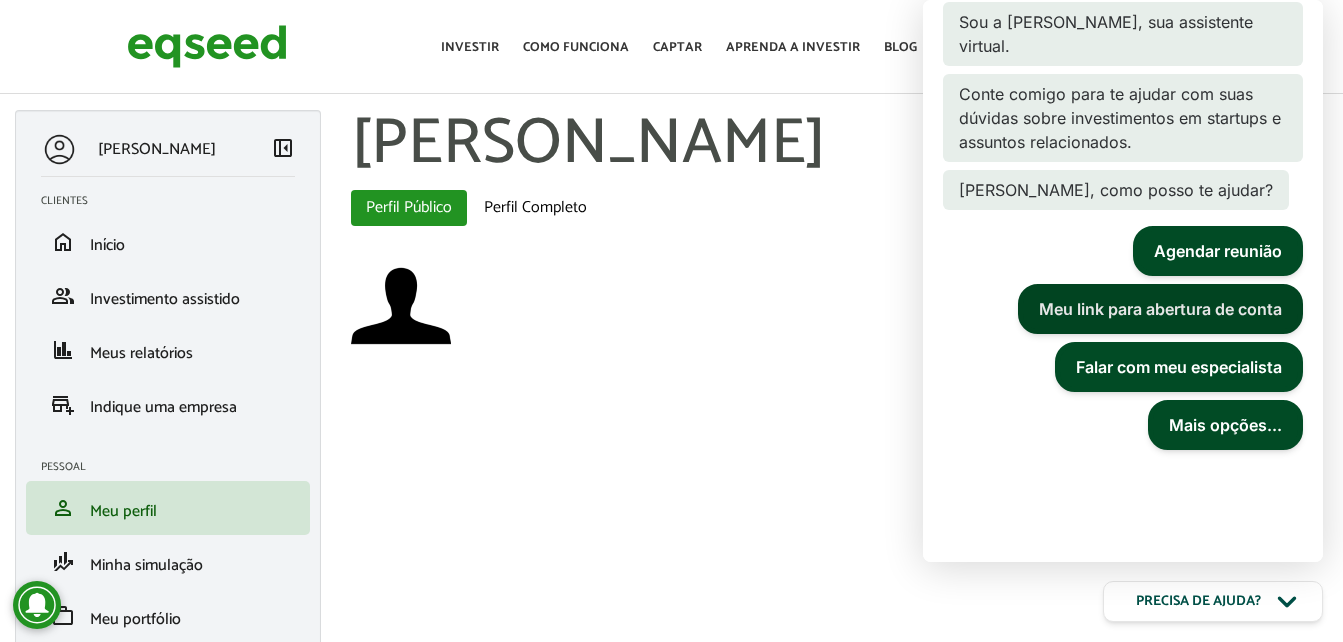 click on "Meu link para abertura de conta" at bounding box center (1160, 309) 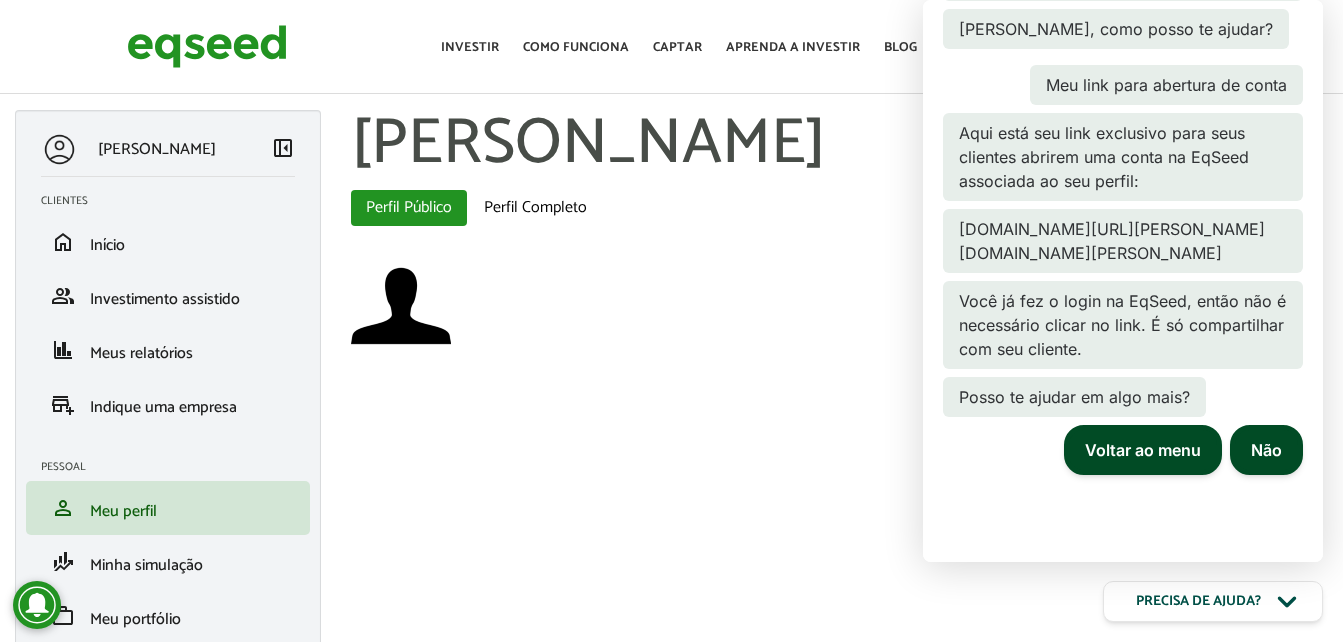 scroll, scrollTop: 248, scrollLeft: 0, axis: vertical 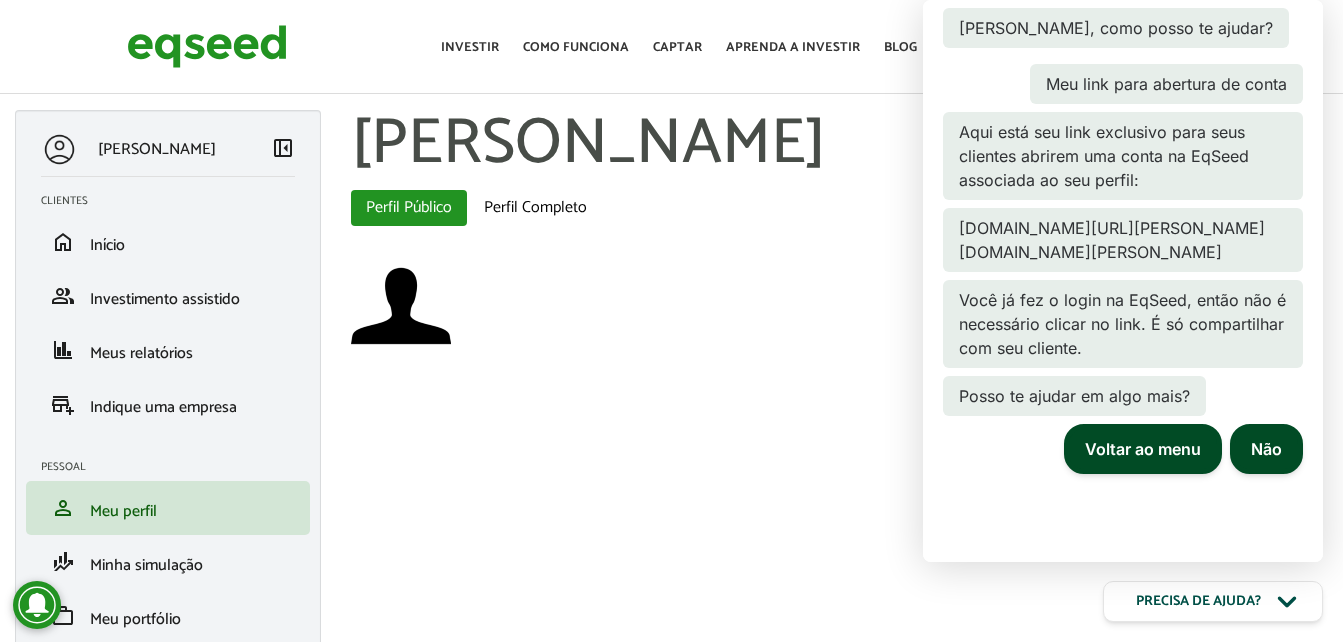 drag, startPoint x: 1176, startPoint y: 205, endPoint x: 954, endPoint y: 215, distance: 222.22511 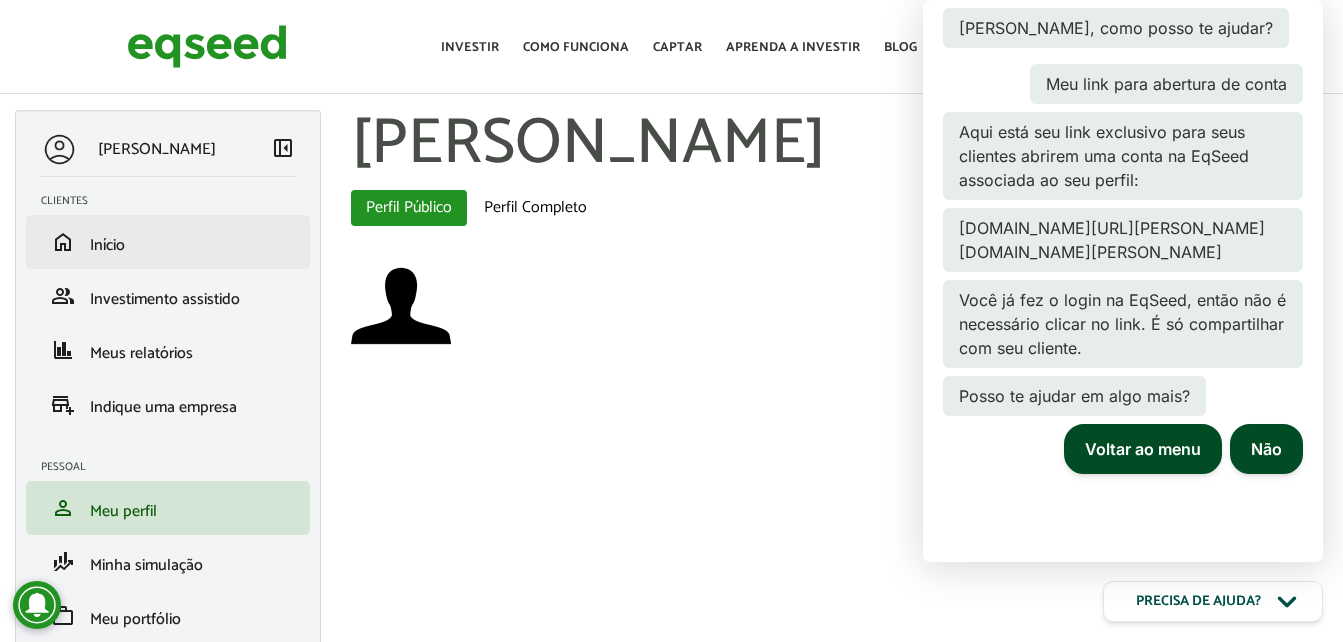 click on "home Início" at bounding box center (168, 242) 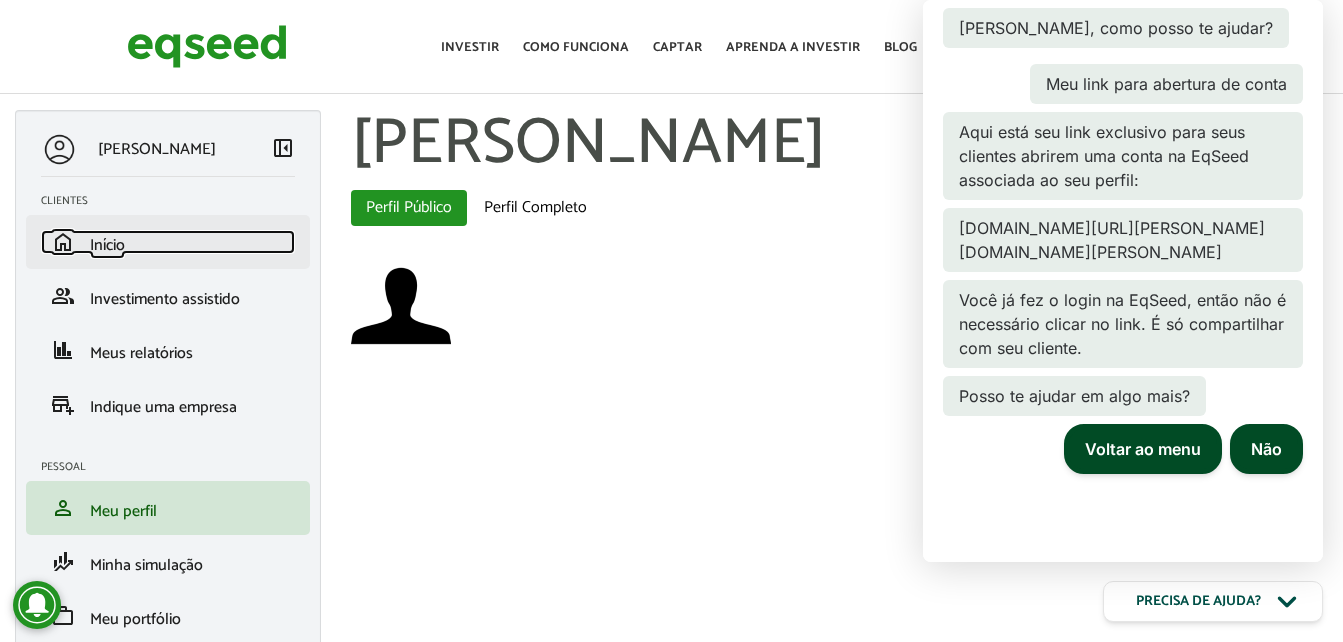 click on "Início" at bounding box center [107, 245] 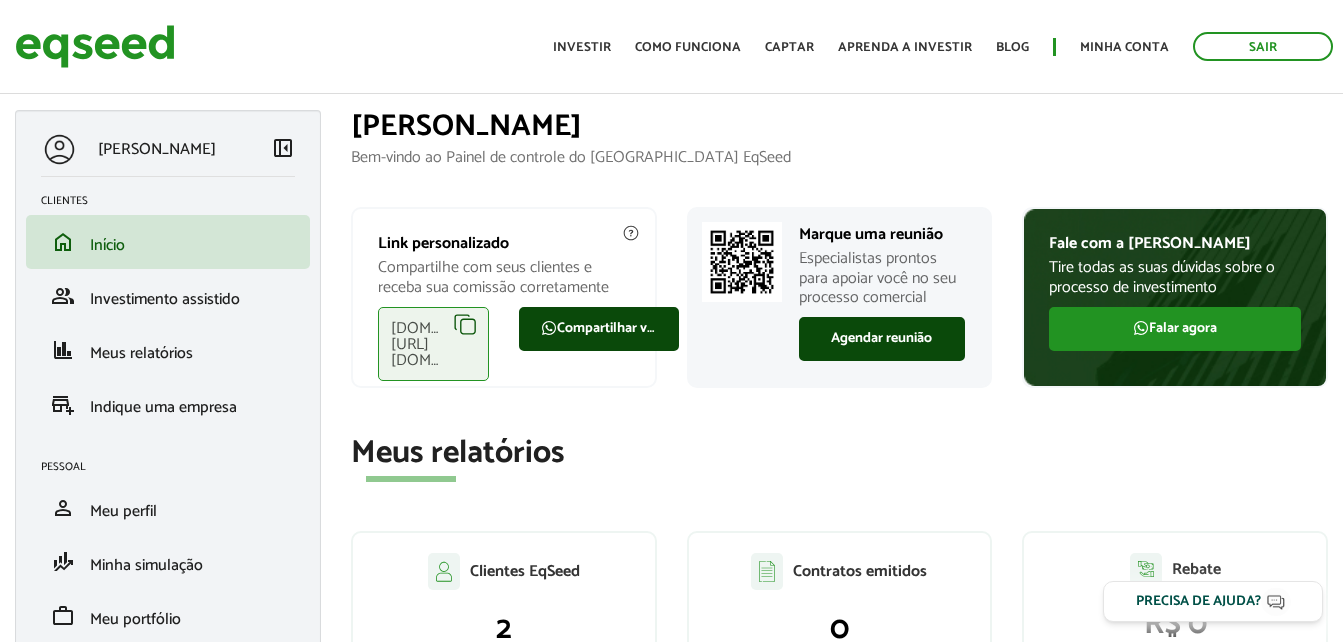 scroll, scrollTop: 0, scrollLeft: 0, axis: both 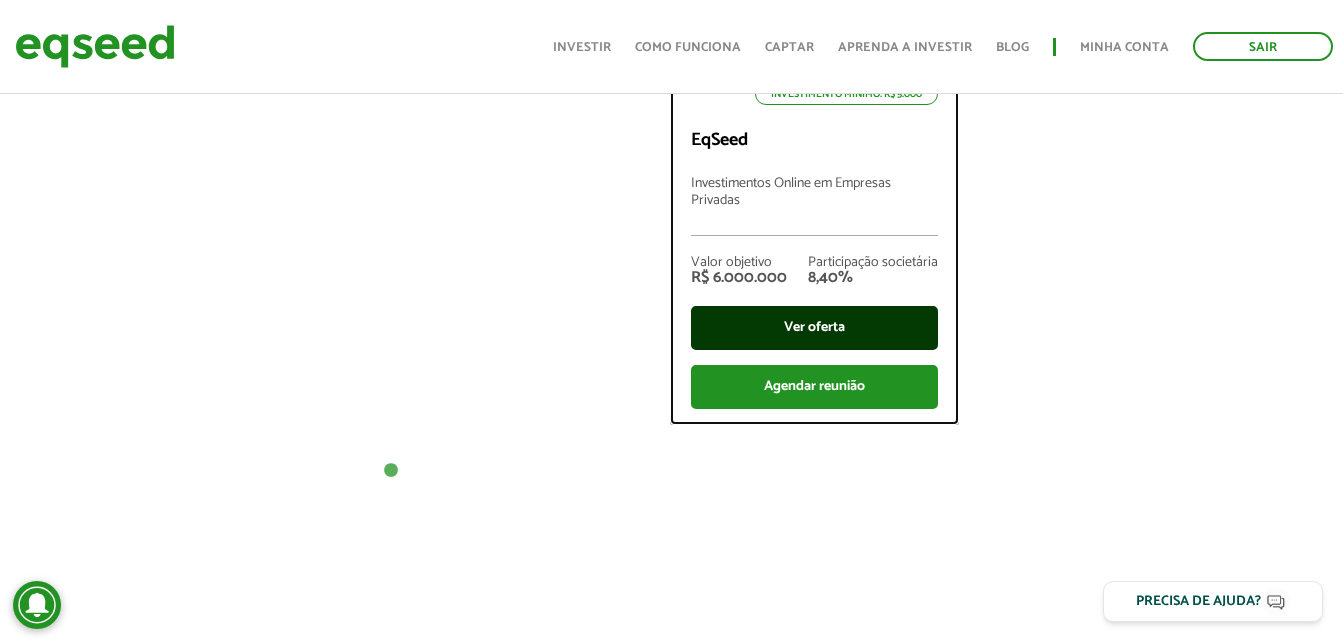 click on "Ver oferta" at bounding box center (814, 328) 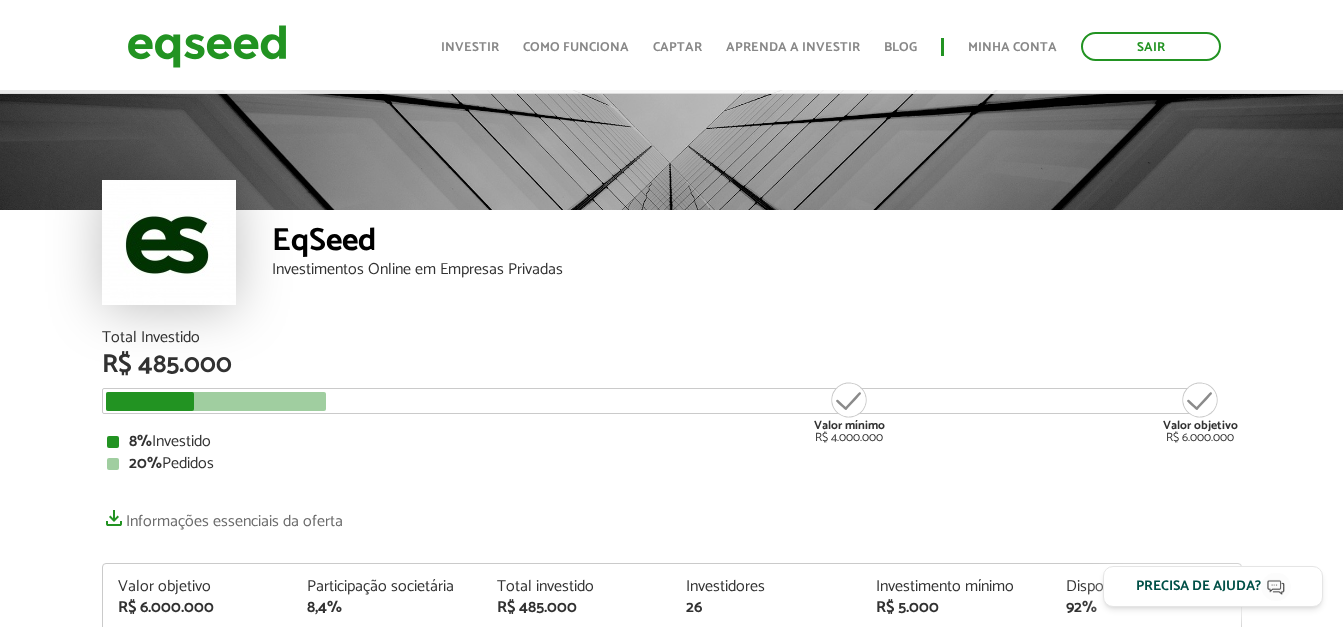 scroll, scrollTop: 300, scrollLeft: 0, axis: vertical 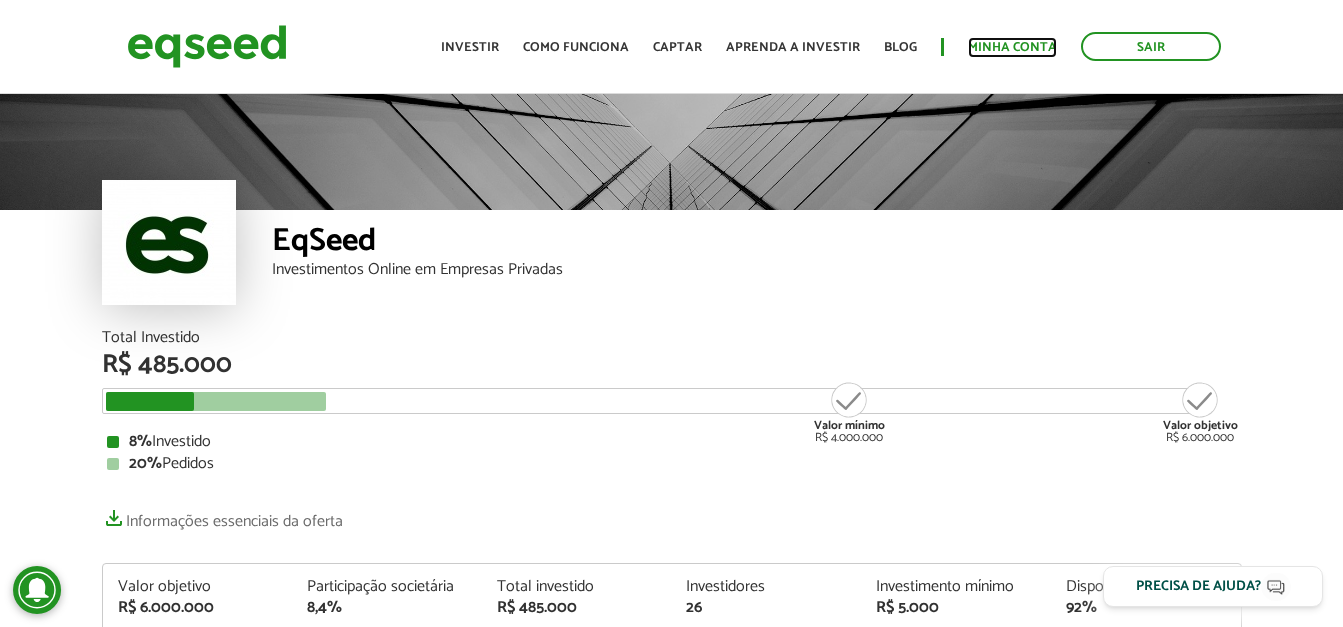 click on "Minha conta" at bounding box center [1012, 47] 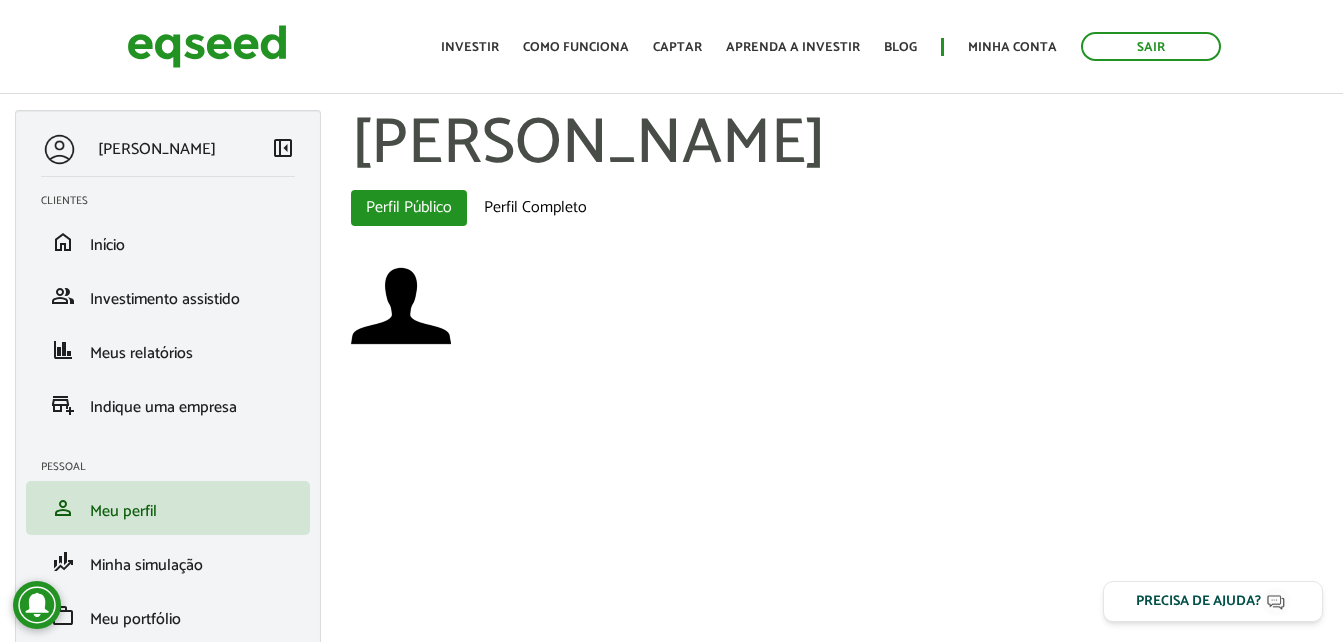 scroll, scrollTop: 0, scrollLeft: 0, axis: both 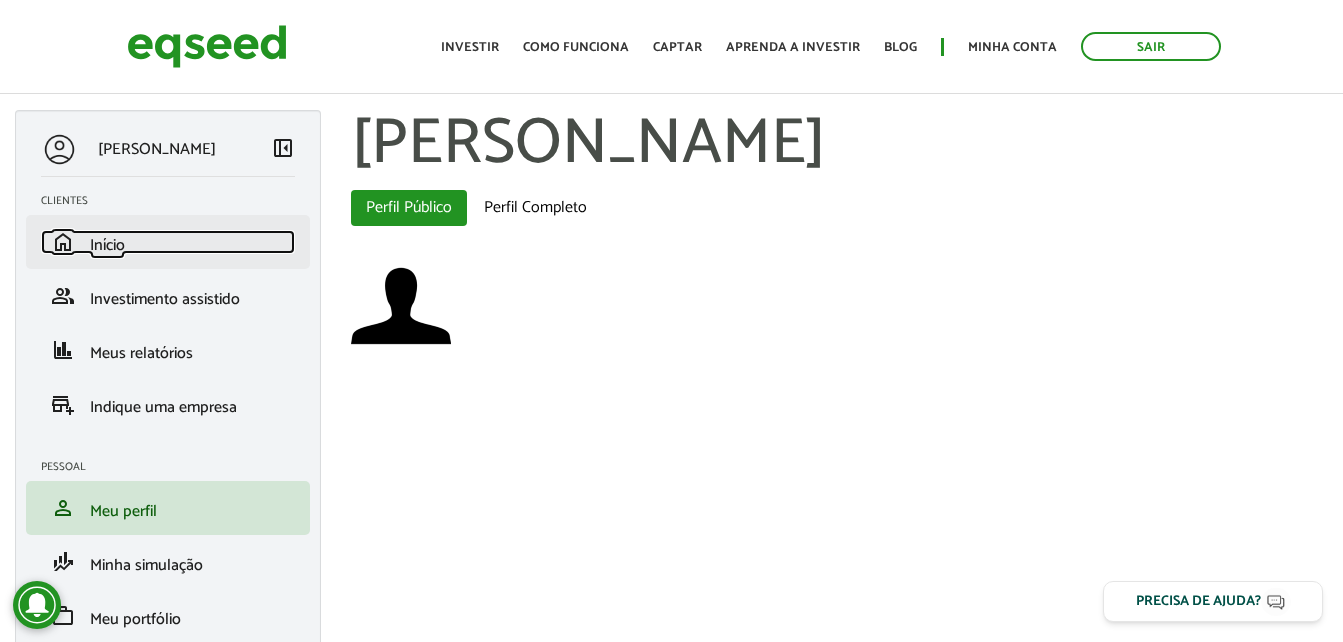 click on "Início" at bounding box center (107, 245) 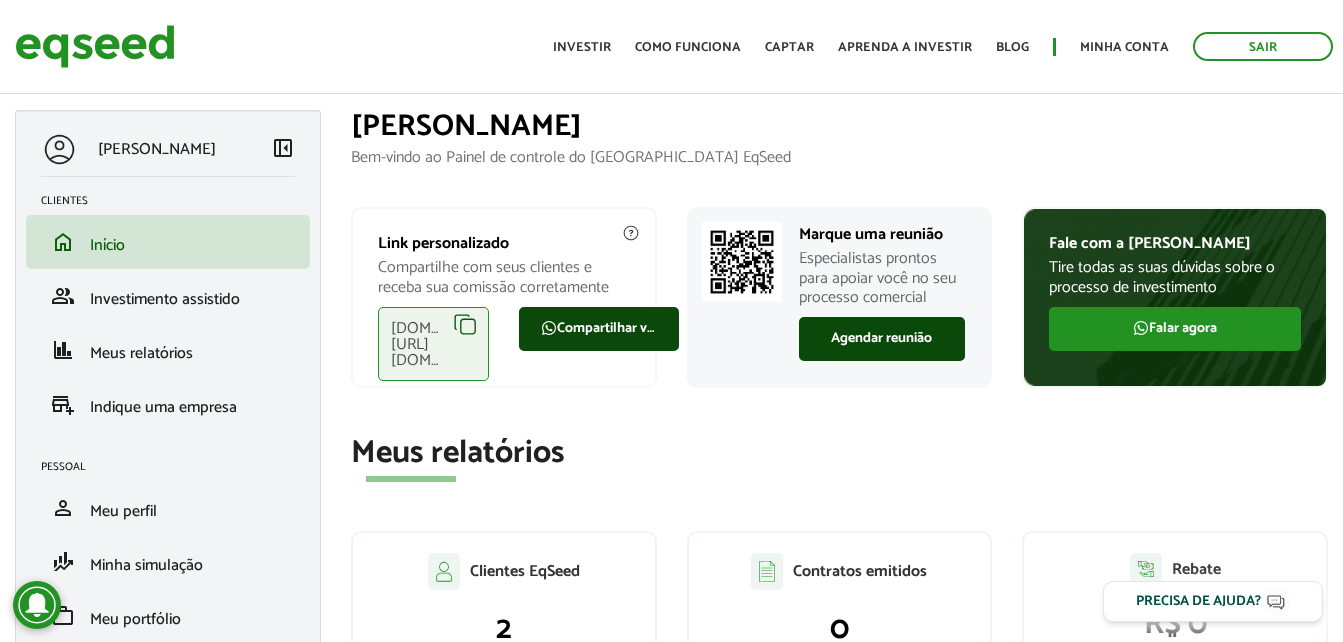 scroll, scrollTop: 0, scrollLeft: 0, axis: both 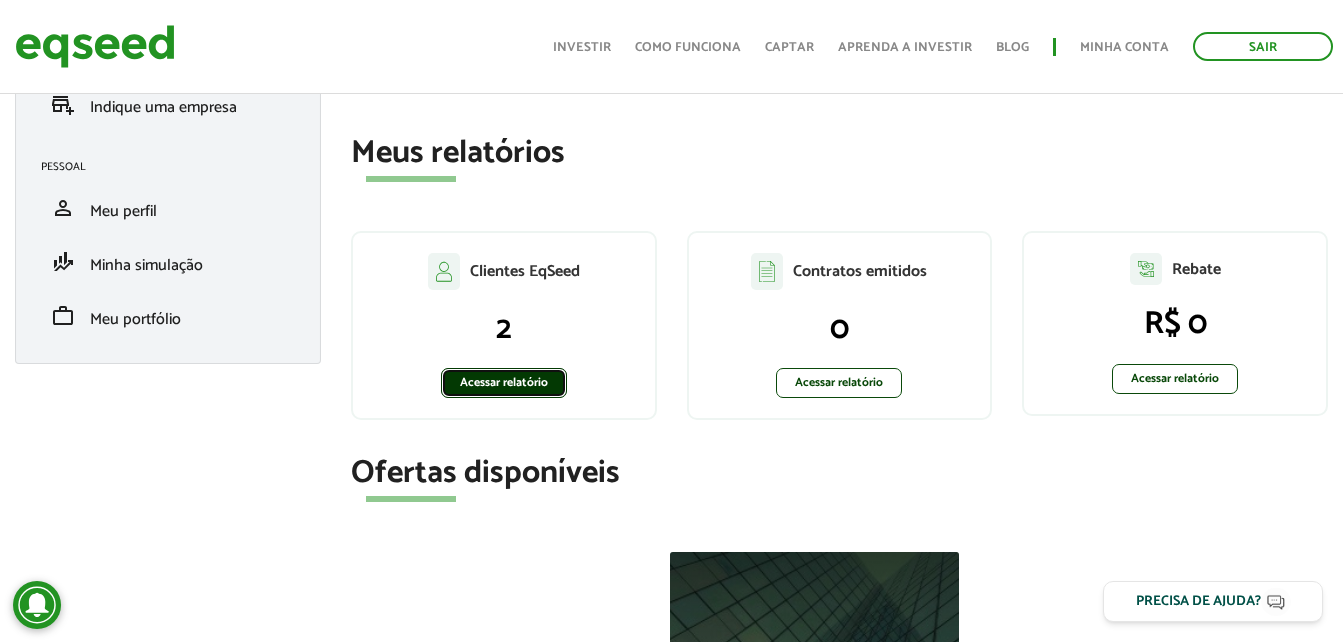click on "Acessar relatório" at bounding box center (504, 383) 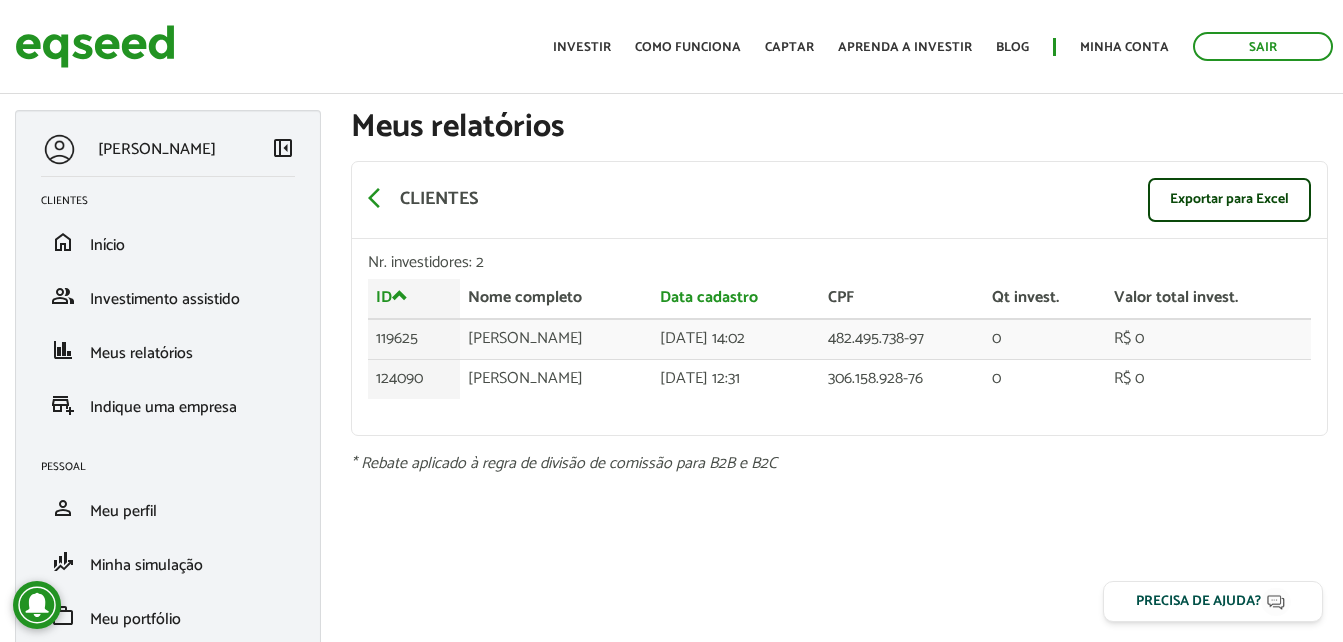 scroll, scrollTop: 0, scrollLeft: 0, axis: both 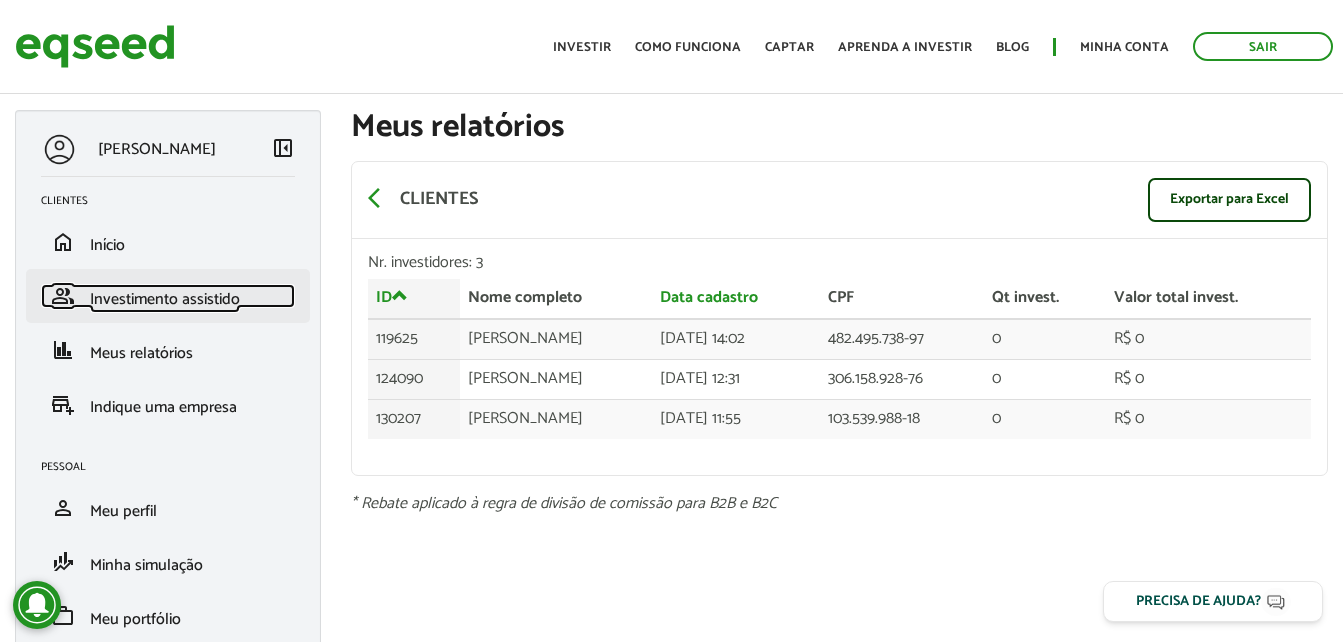 click on "Investimento assistido" at bounding box center [165, 299] 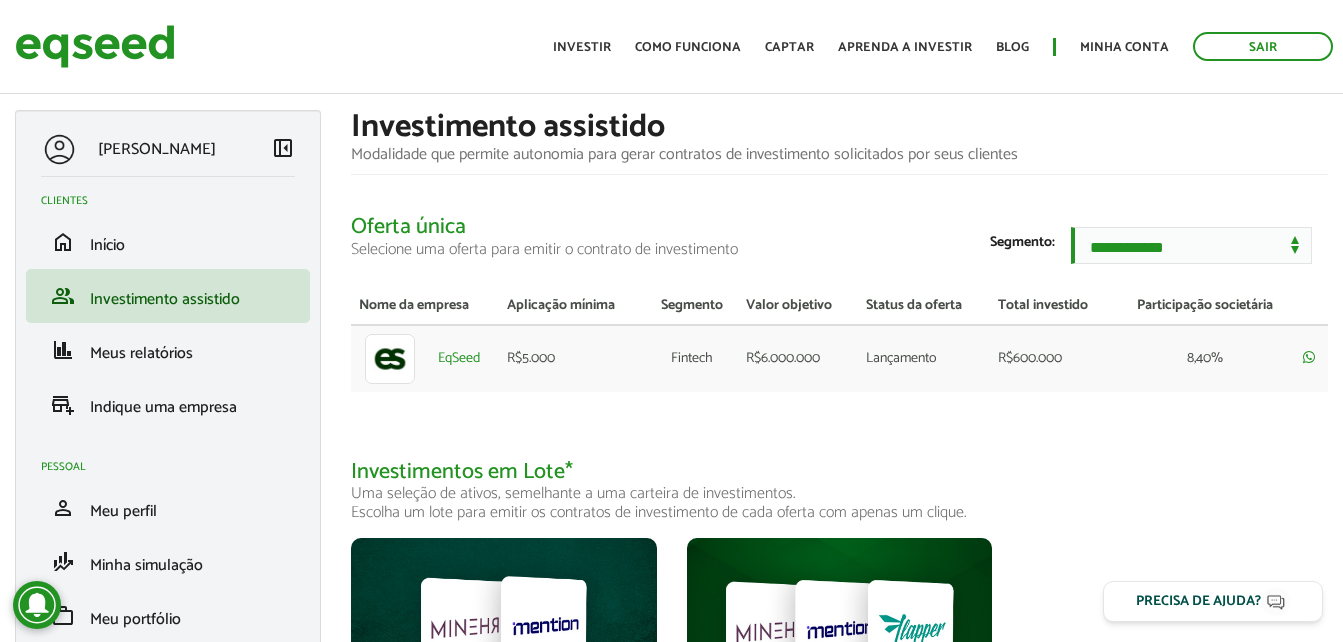 scroll, scrollTop: 0, scrollLeft: 0, axis: both 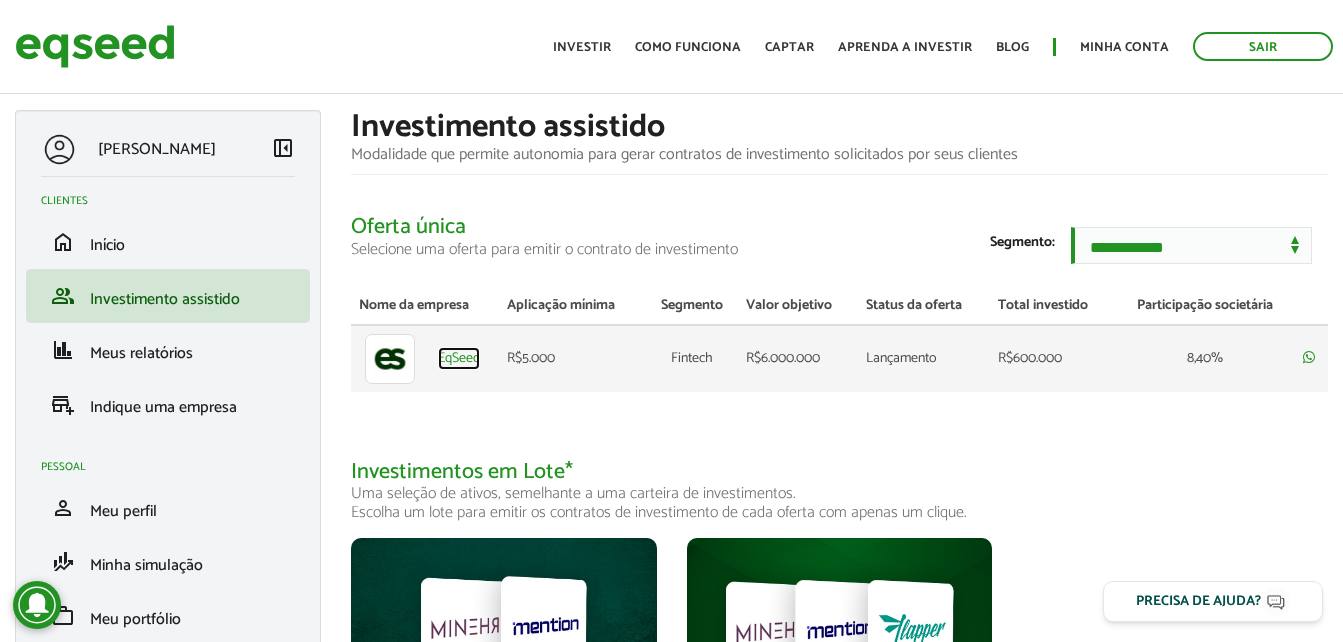 click on "EqSeed" at bounding box center [459, 359] 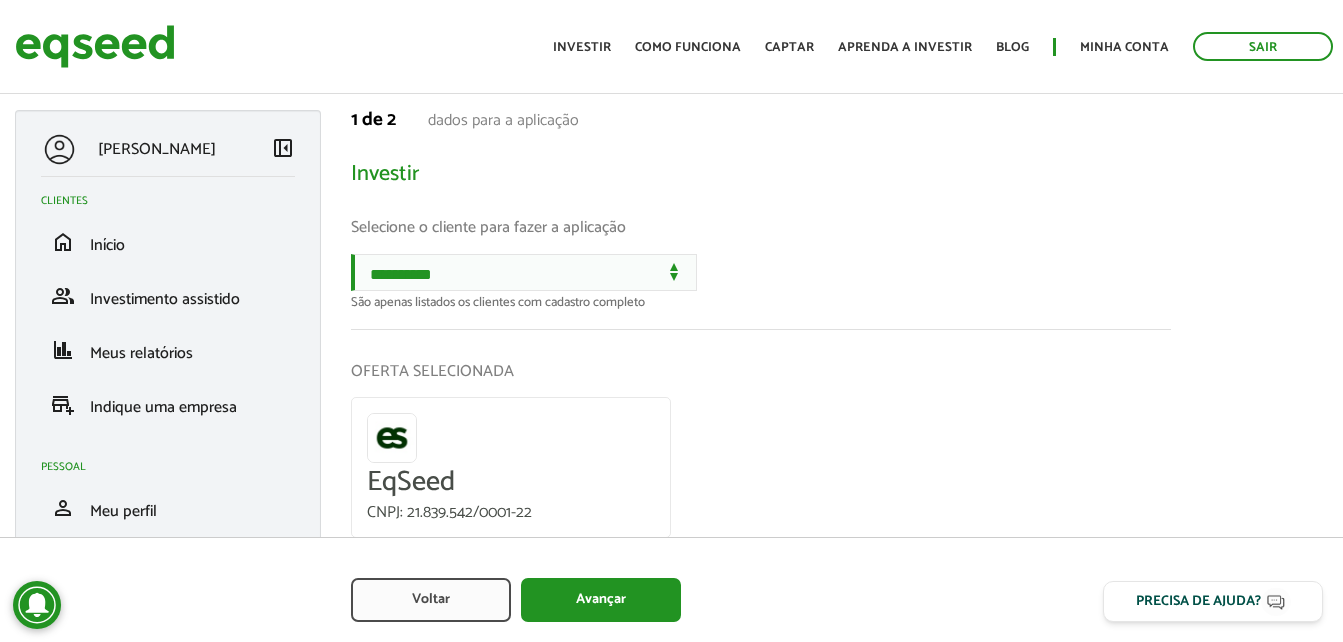 scroll, scrollTop: 0, scrollLeft: 0, axis: both 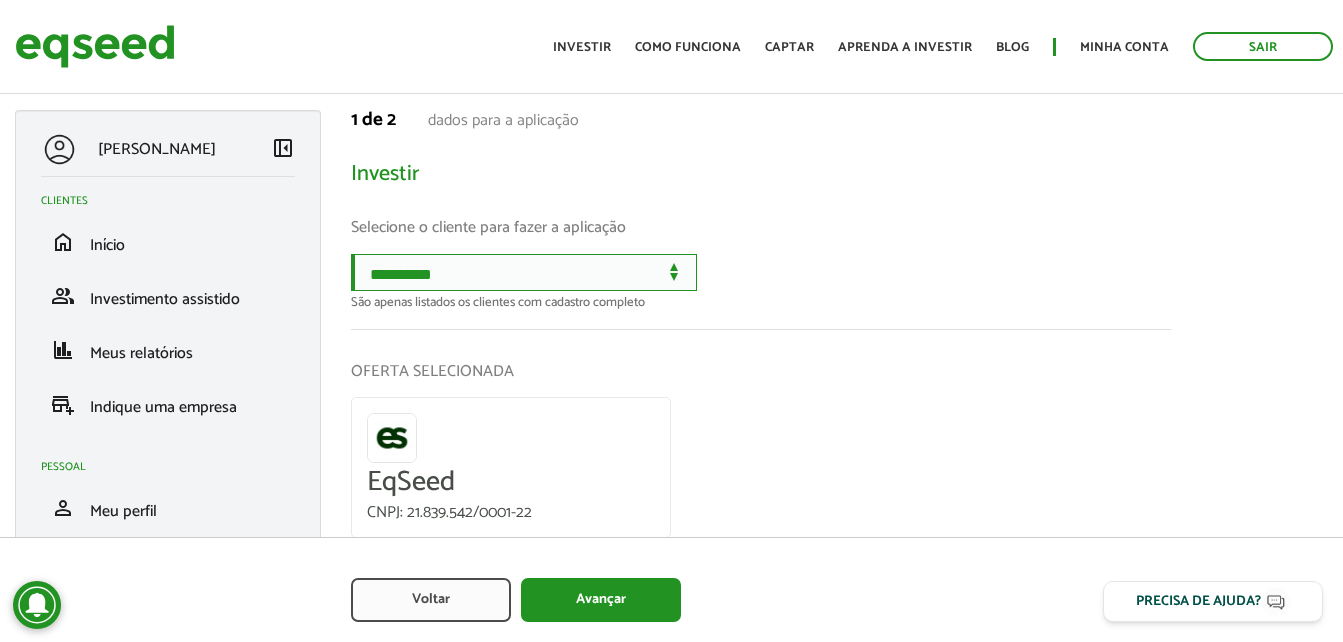 click on "**********" at bounding box center [524, 272] 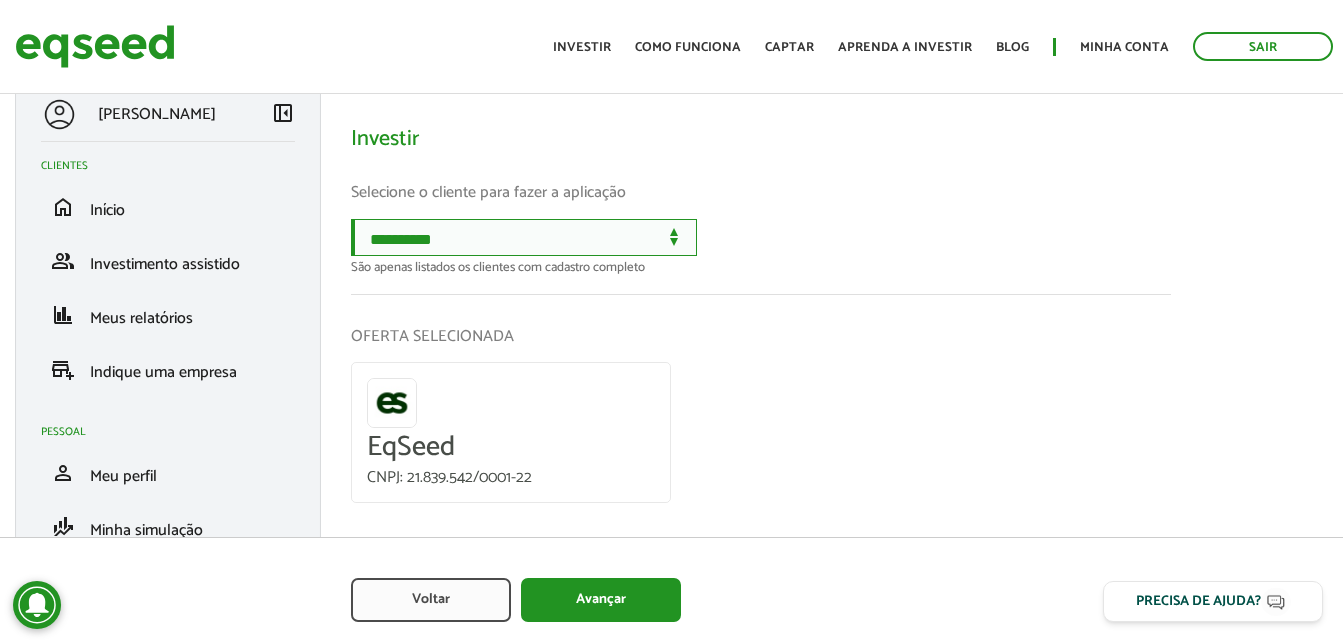 scroll, scrollTop: 0, scrollLeft: 0, axis: both 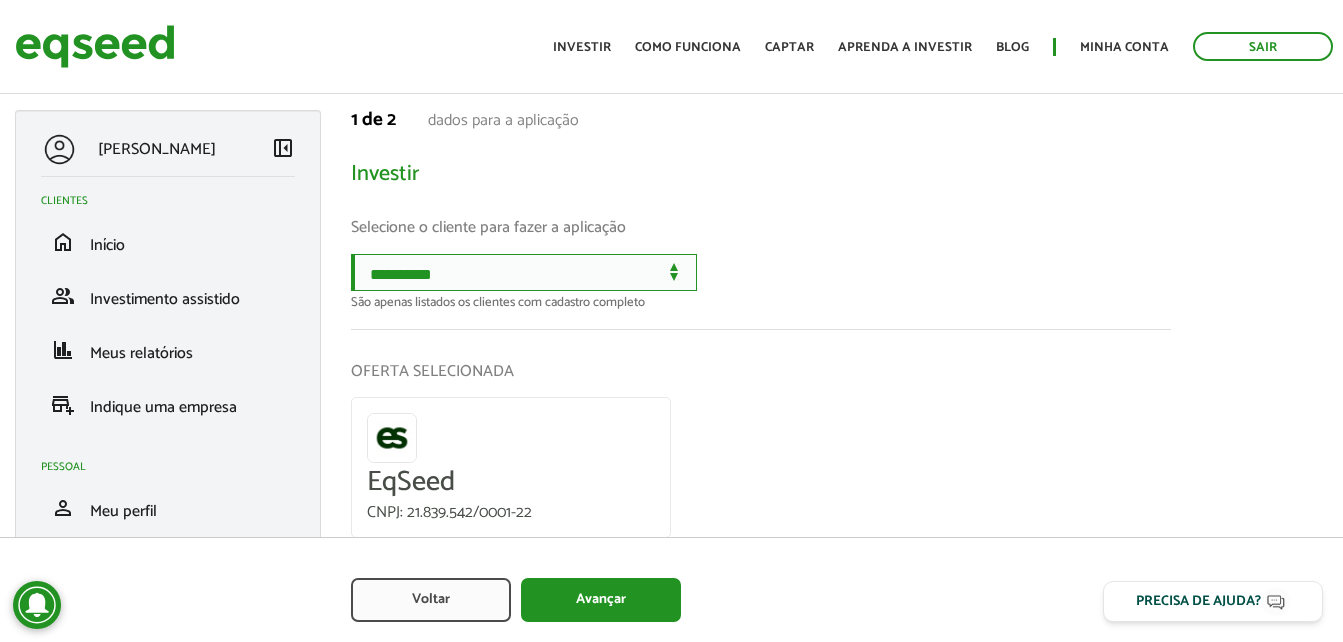 click on "**********" at bounding box center (524, 272) 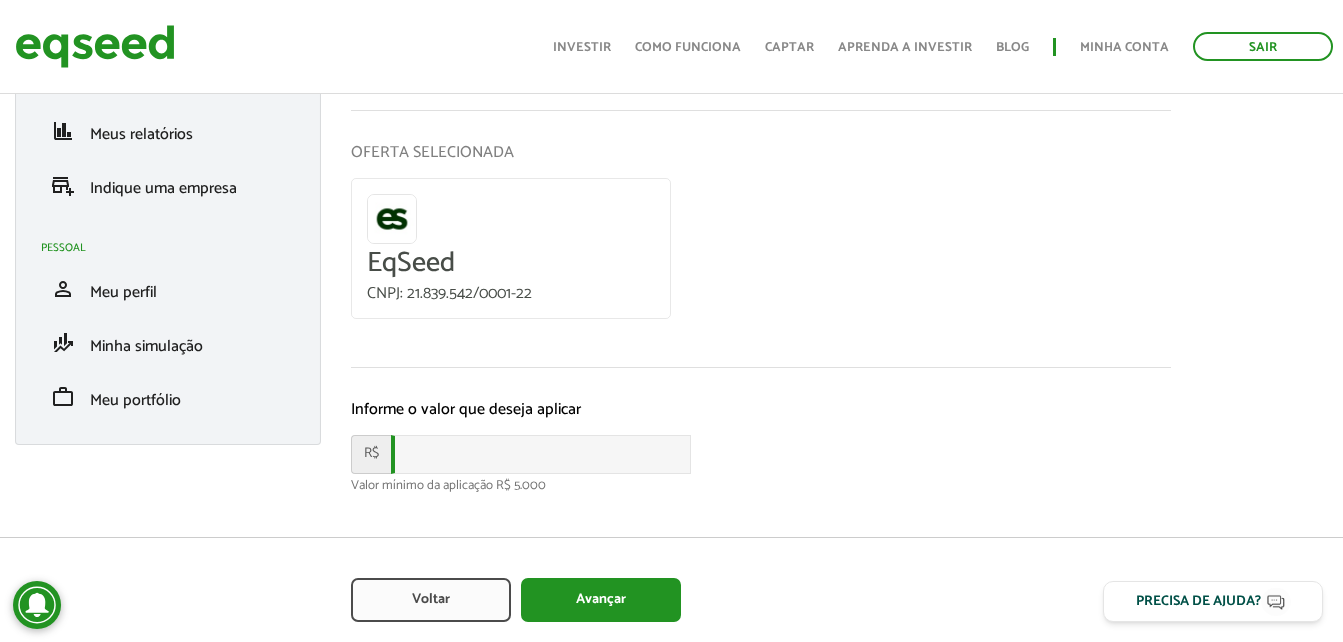 scroll, scrollTop: 241, scrollLeft: 0, axis: vertical 